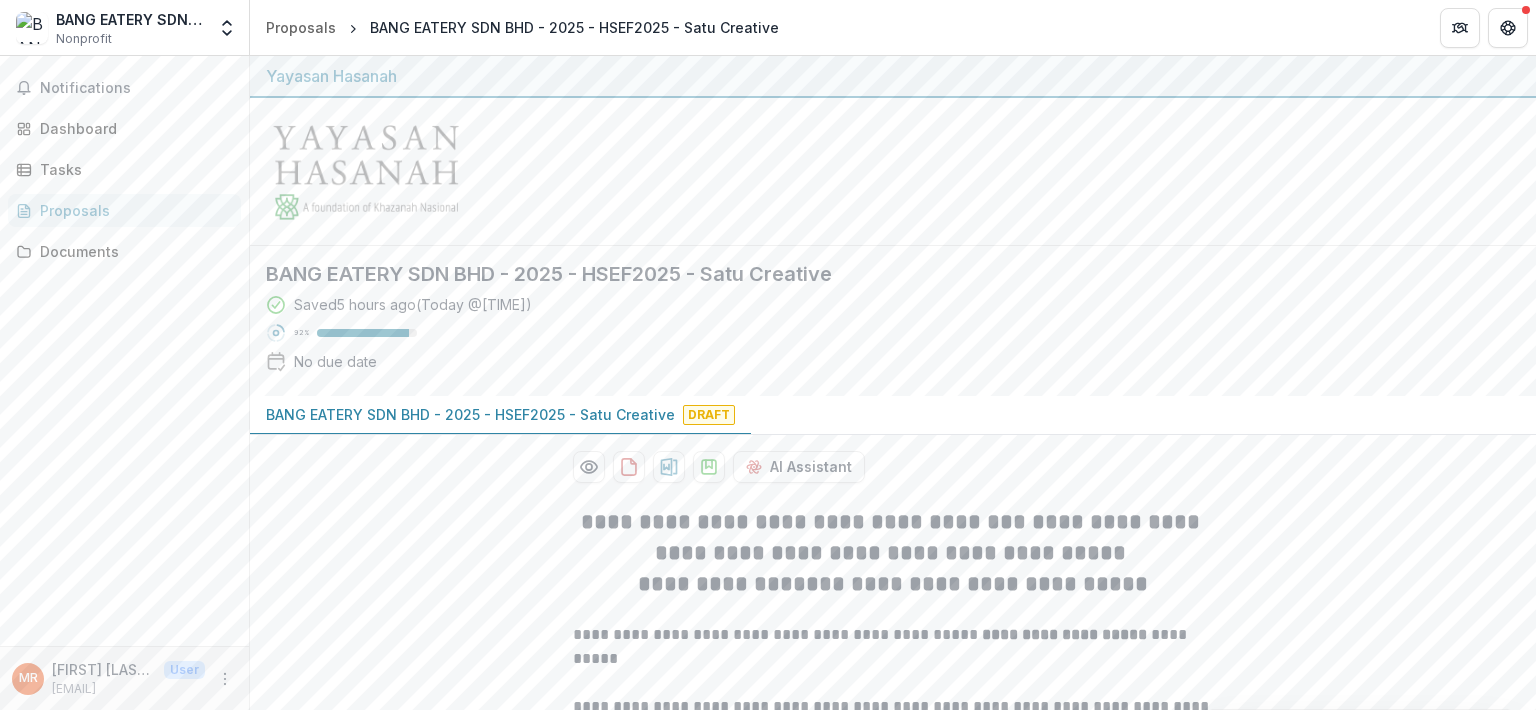 scroll, scrollTop: 0, scrollLeft: 0, axis: both 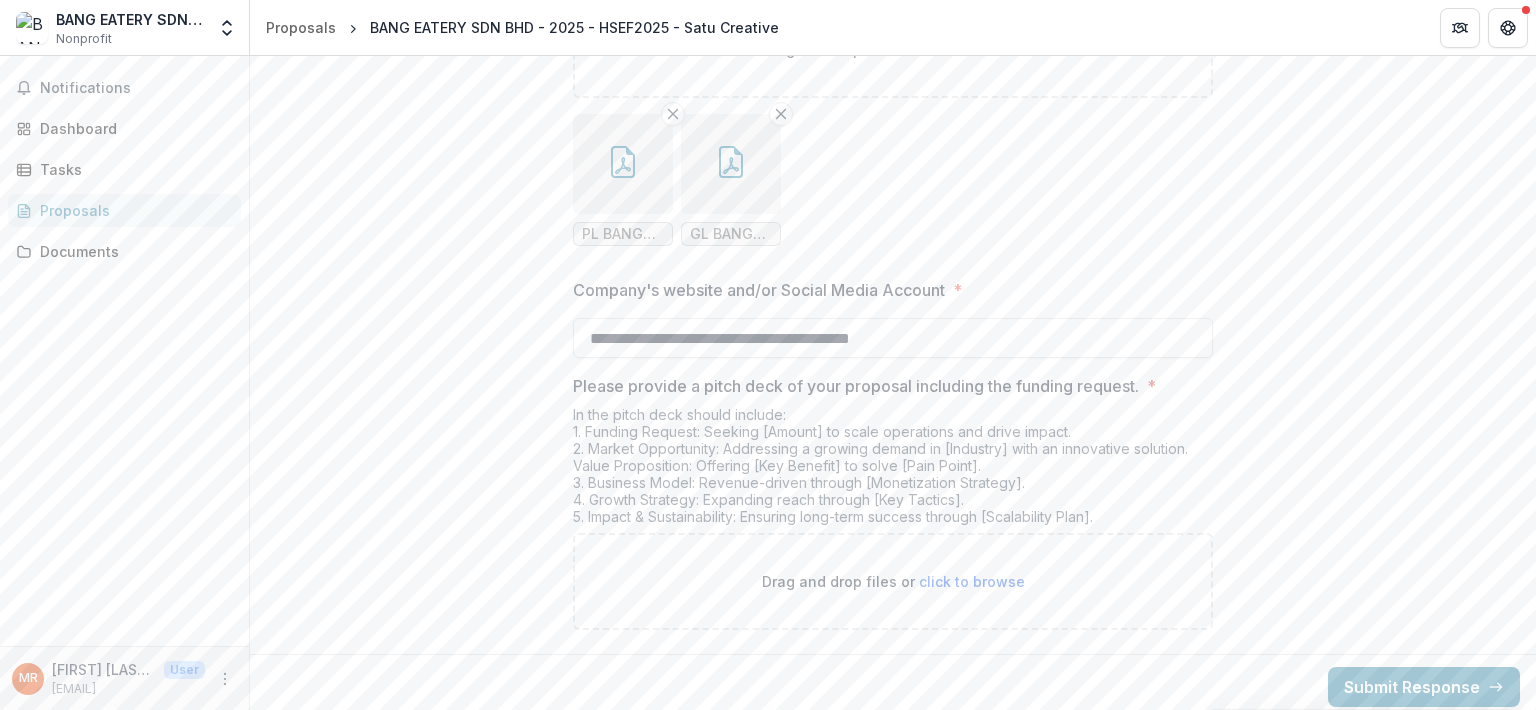 click on "click to browse" at bounding box center (972, 581) 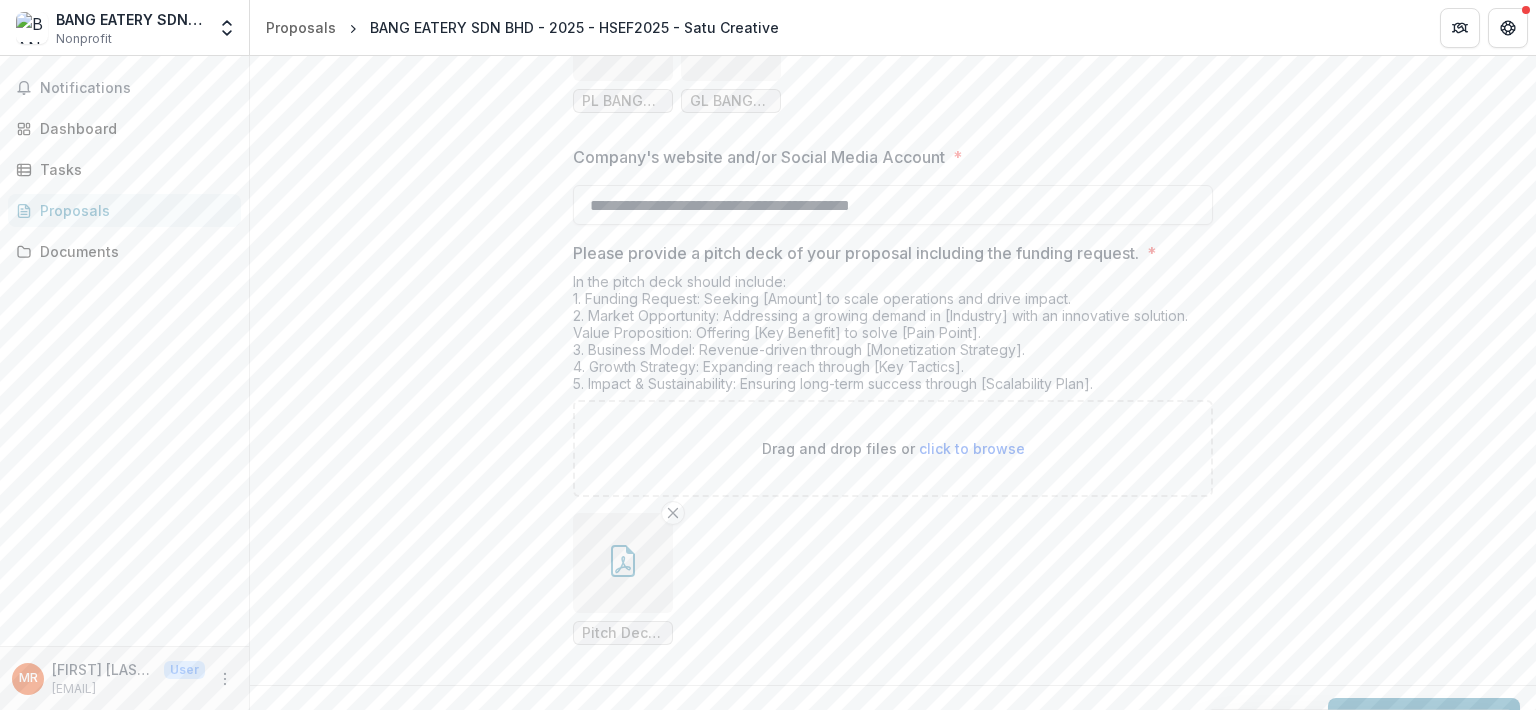 scroll, scrollTop: 4350, scrollLeft: 0, axis: vertical 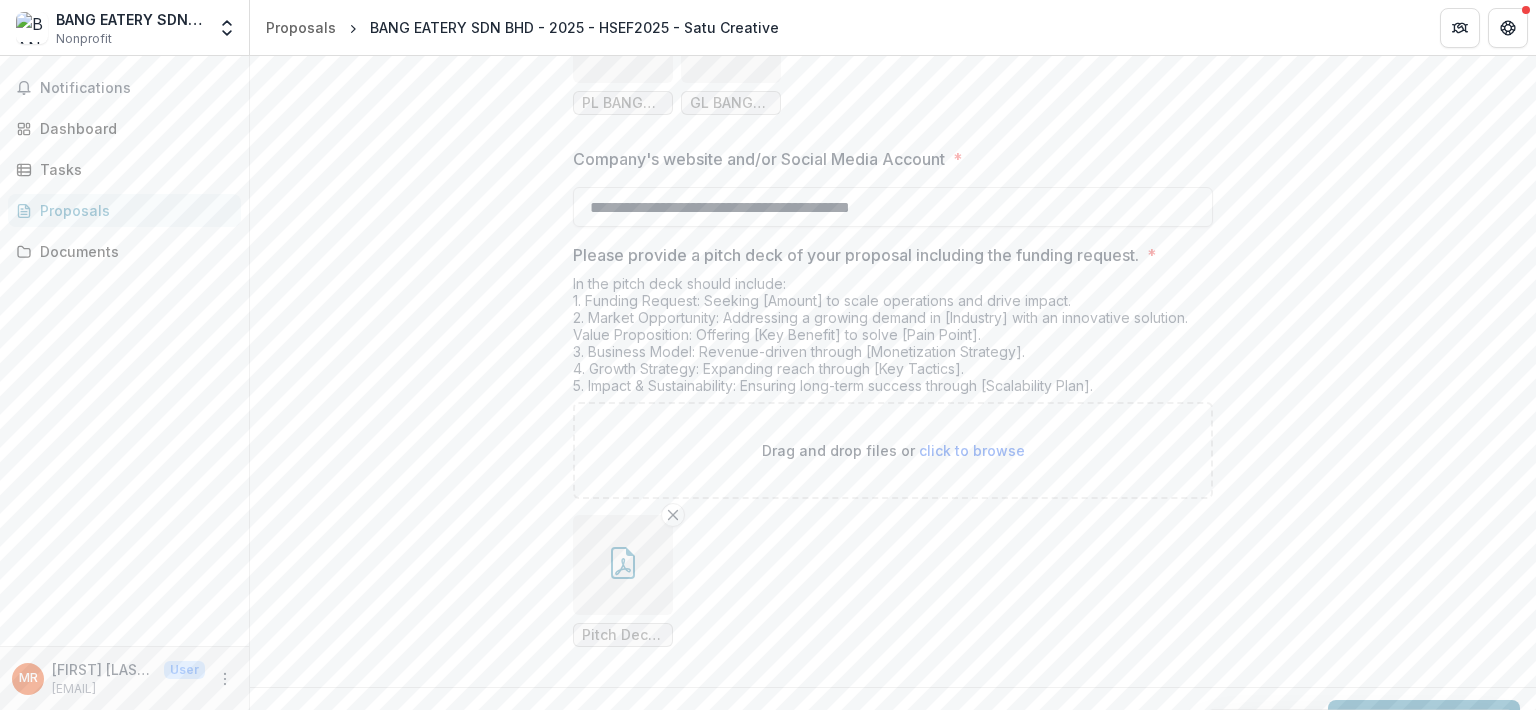 click on "click to browse" at bounding box center [972, 450] 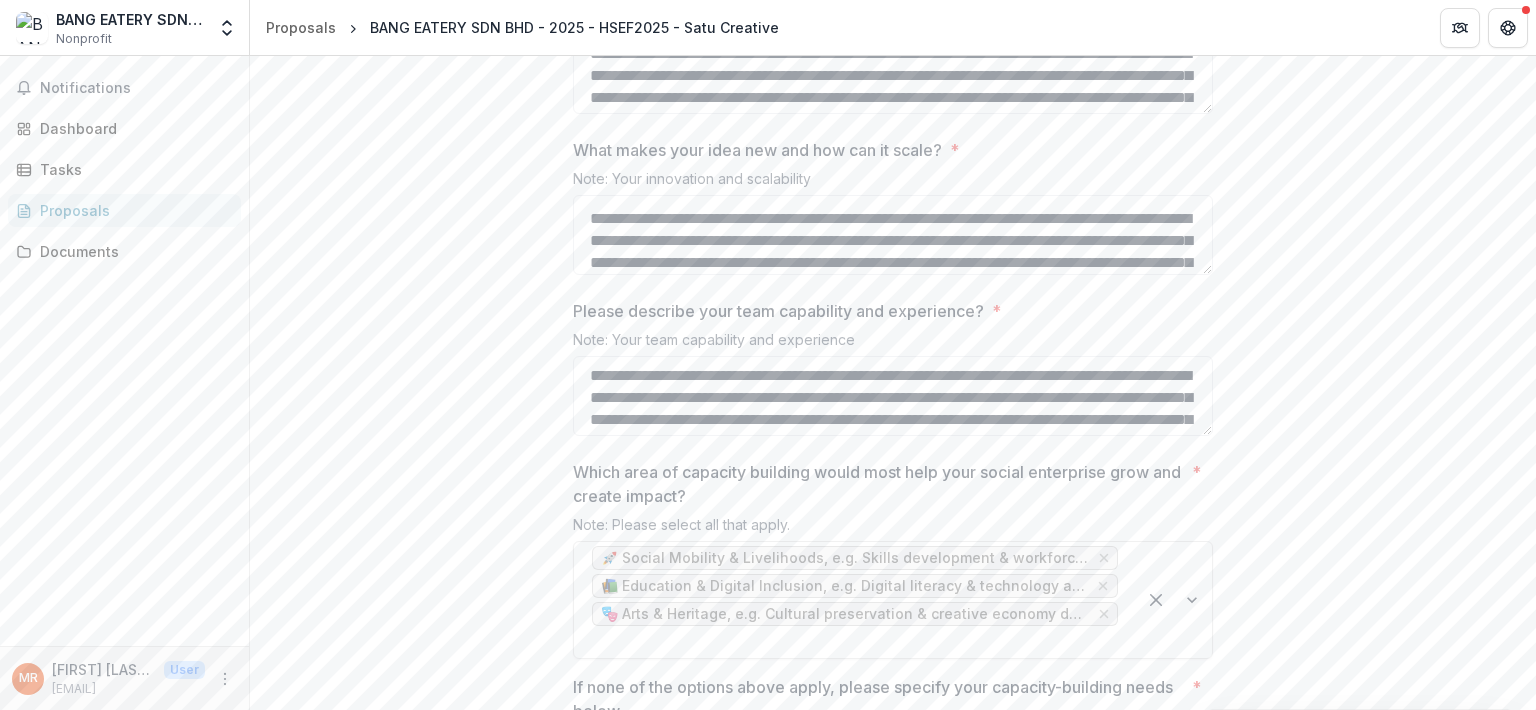 scroll, scrollTop: 2805, scrollLeft: 0, axis: vertical 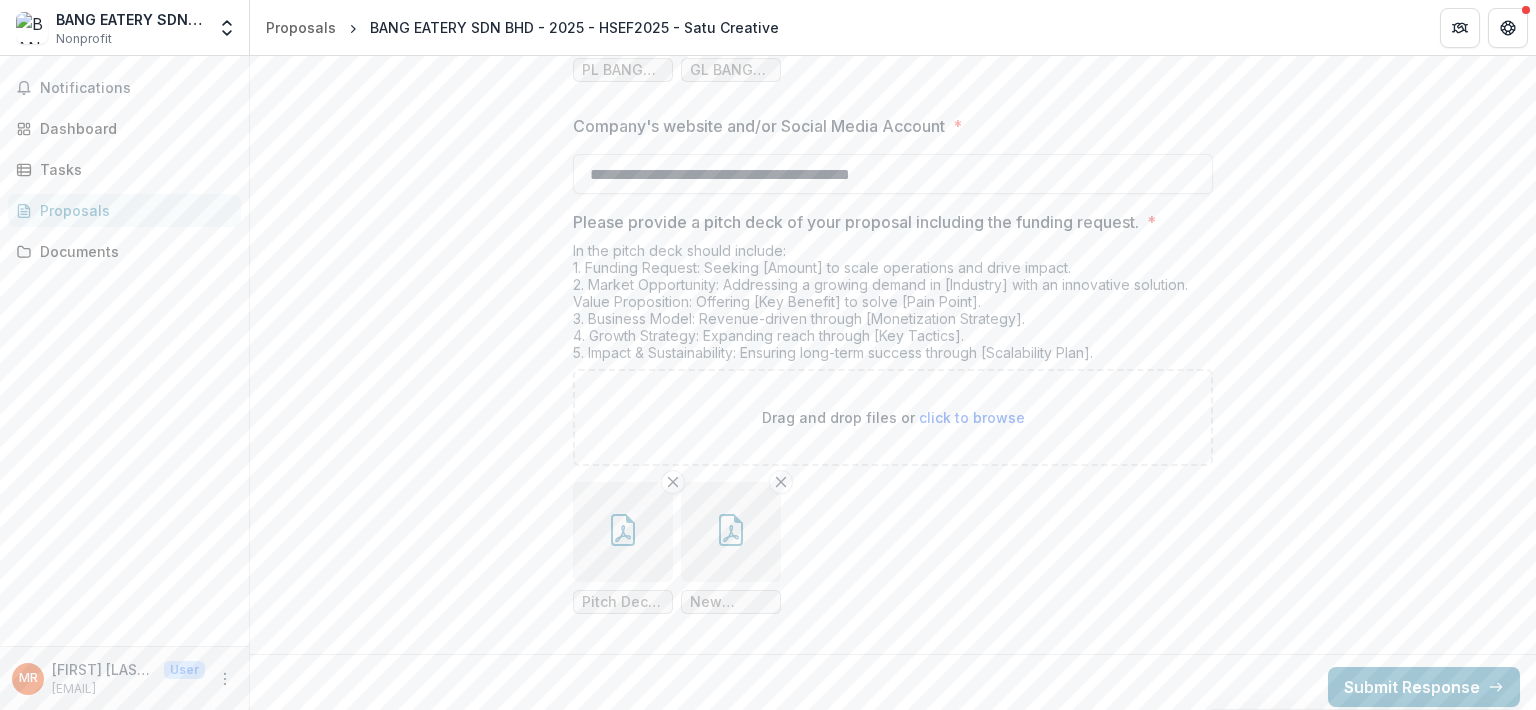 click on "Submit Response" at bounding box center (1424, 687) 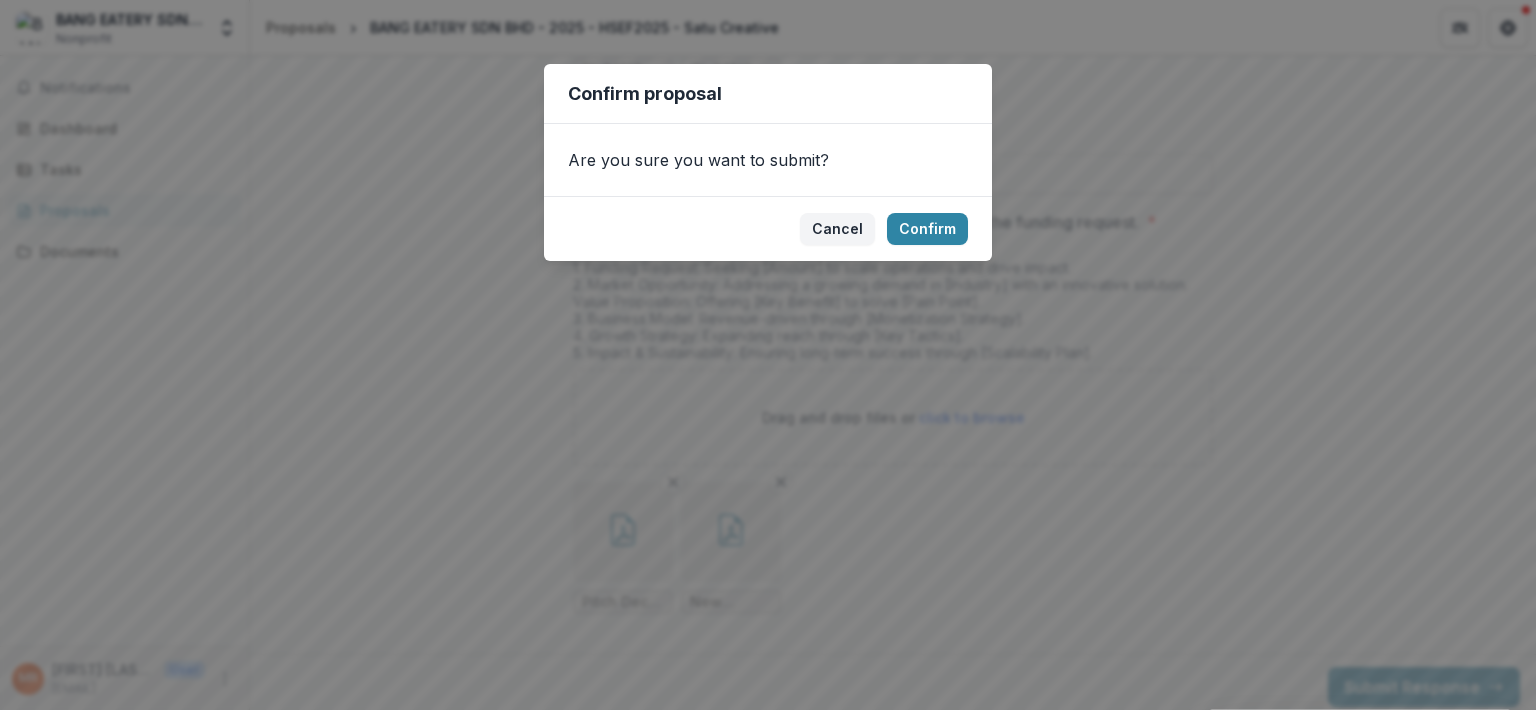 click on "Confirm" at bounding box center (927, 229) 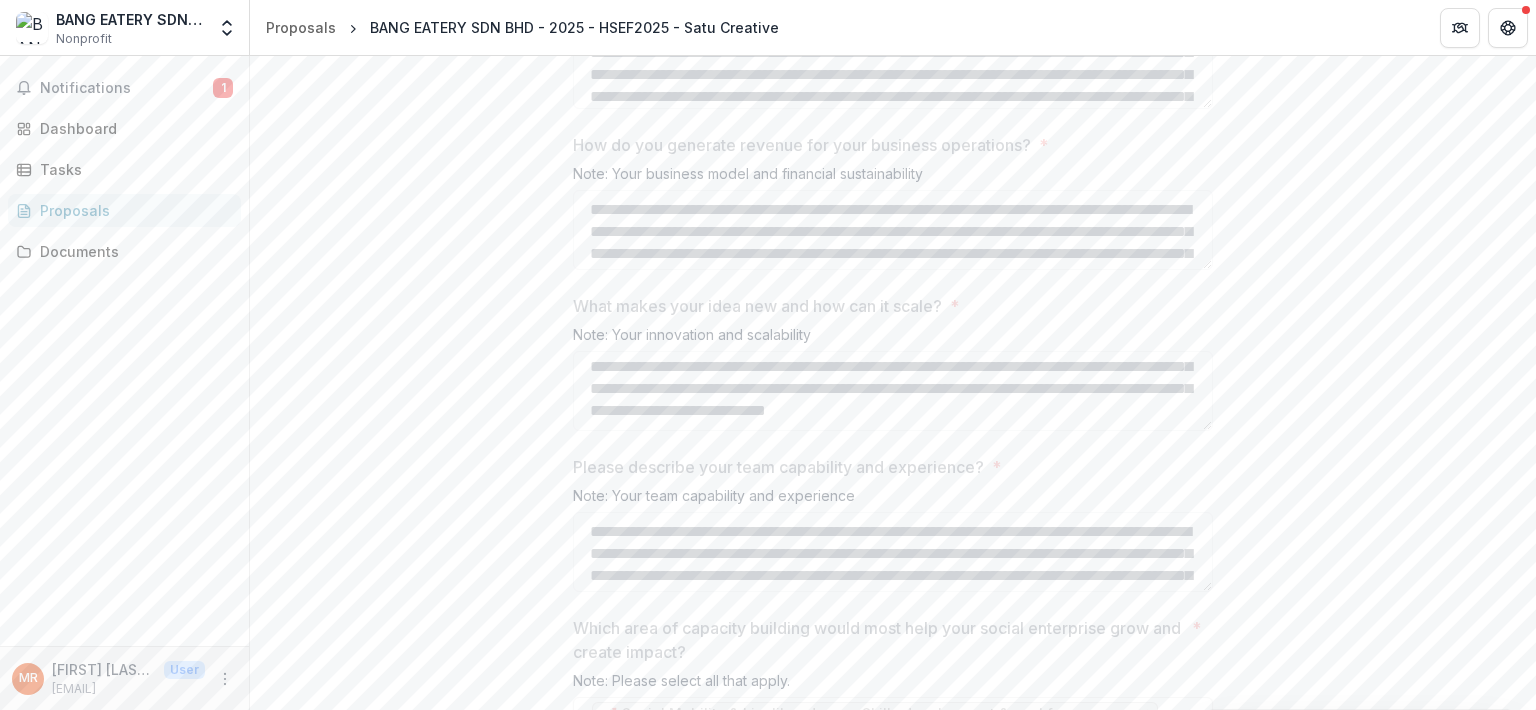 scroll, scrollTop: 2735, scrollLeft: 0, axis: vertical 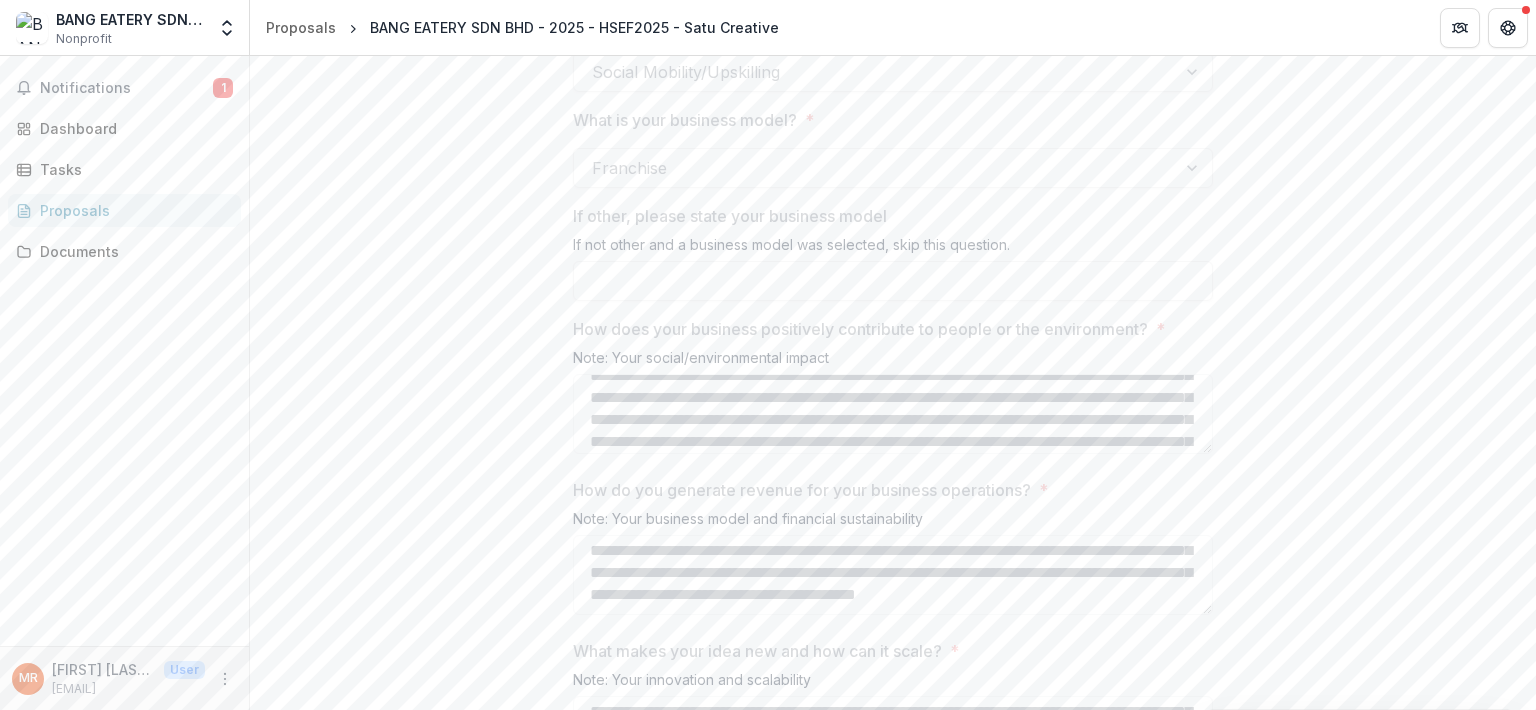 click on "Notifications 1" at bounding box center (124, 88) 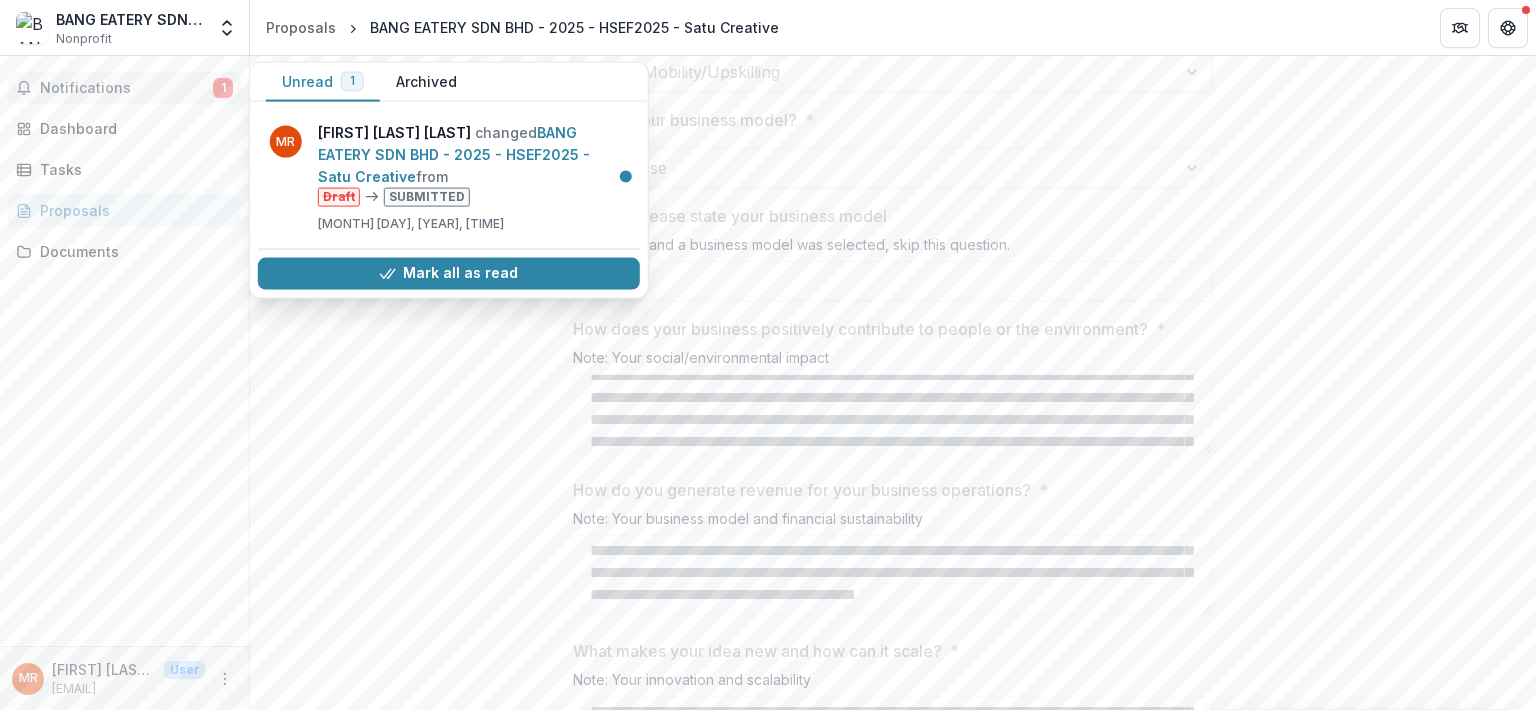 click on "Mark all as read" at bounding box center [449, 273] 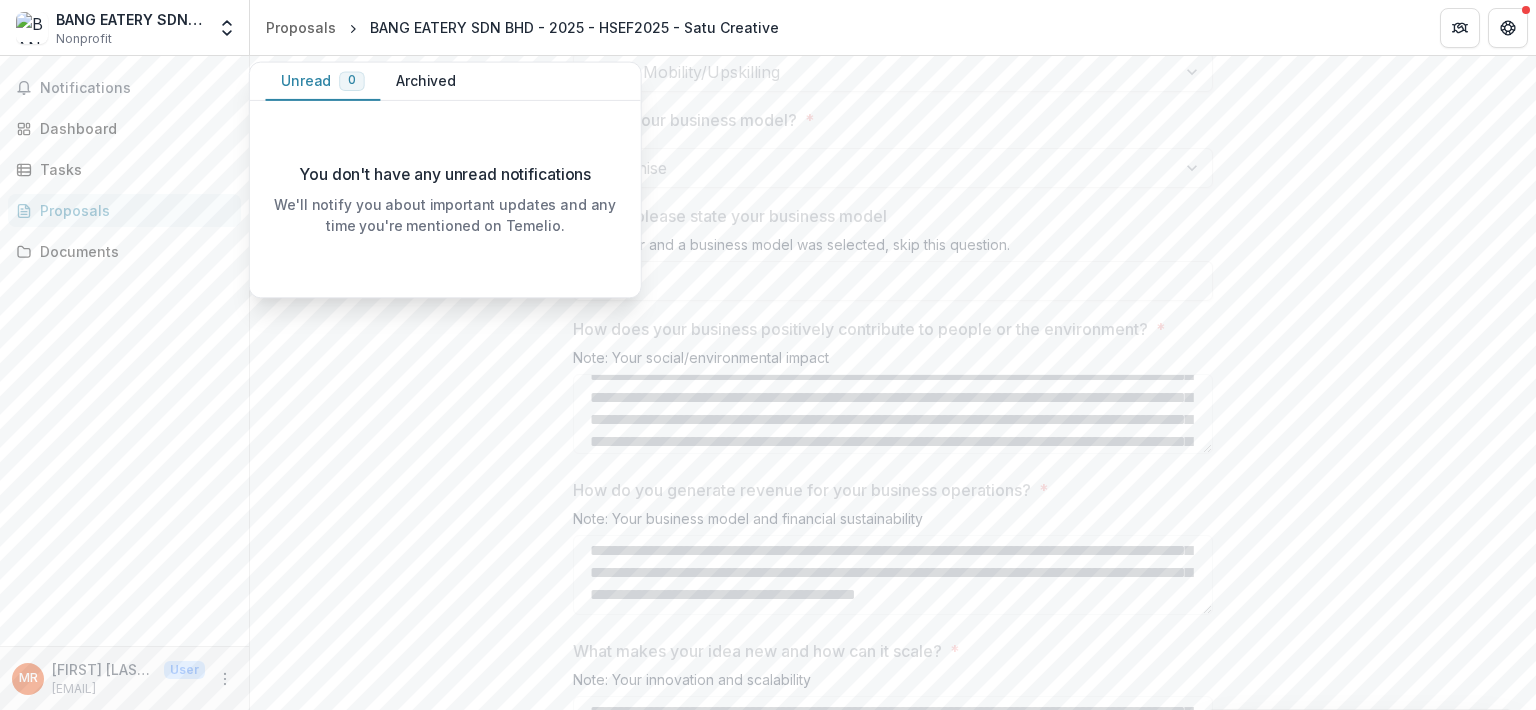 click on "Dashboard" at bounding box center [132, 128] 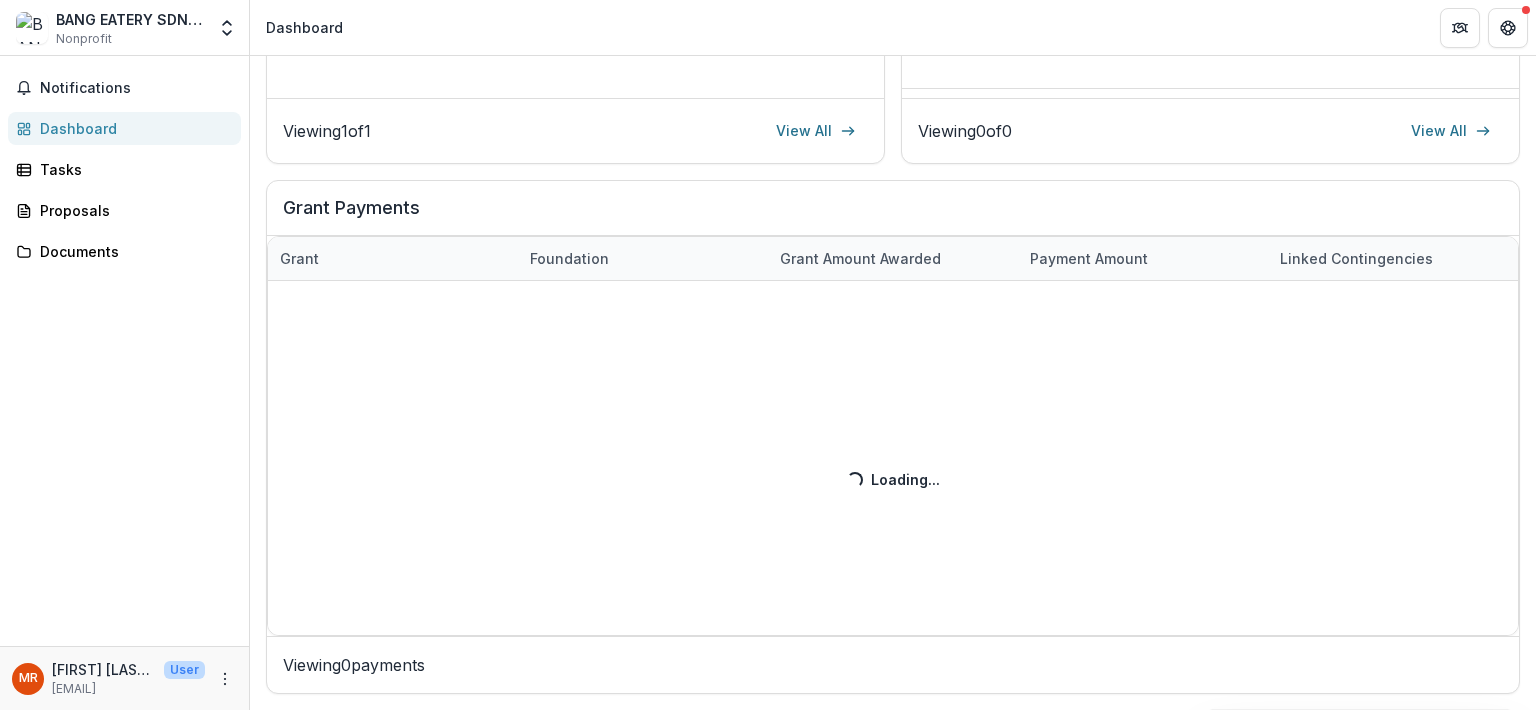 scroll, scrollTop: 560, scrollLeft: 0, axis: vertical 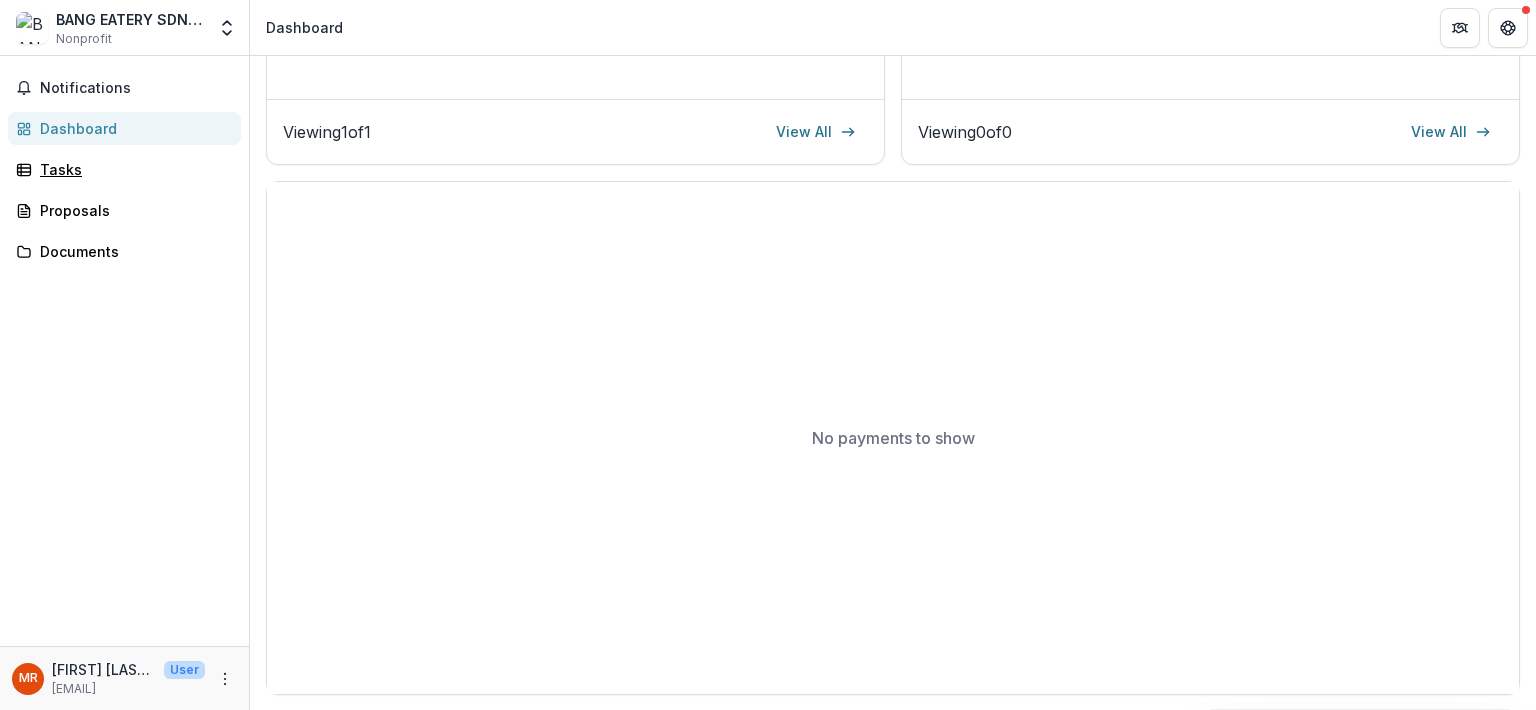 click on "Tasks" at bounding box center (132, 169) 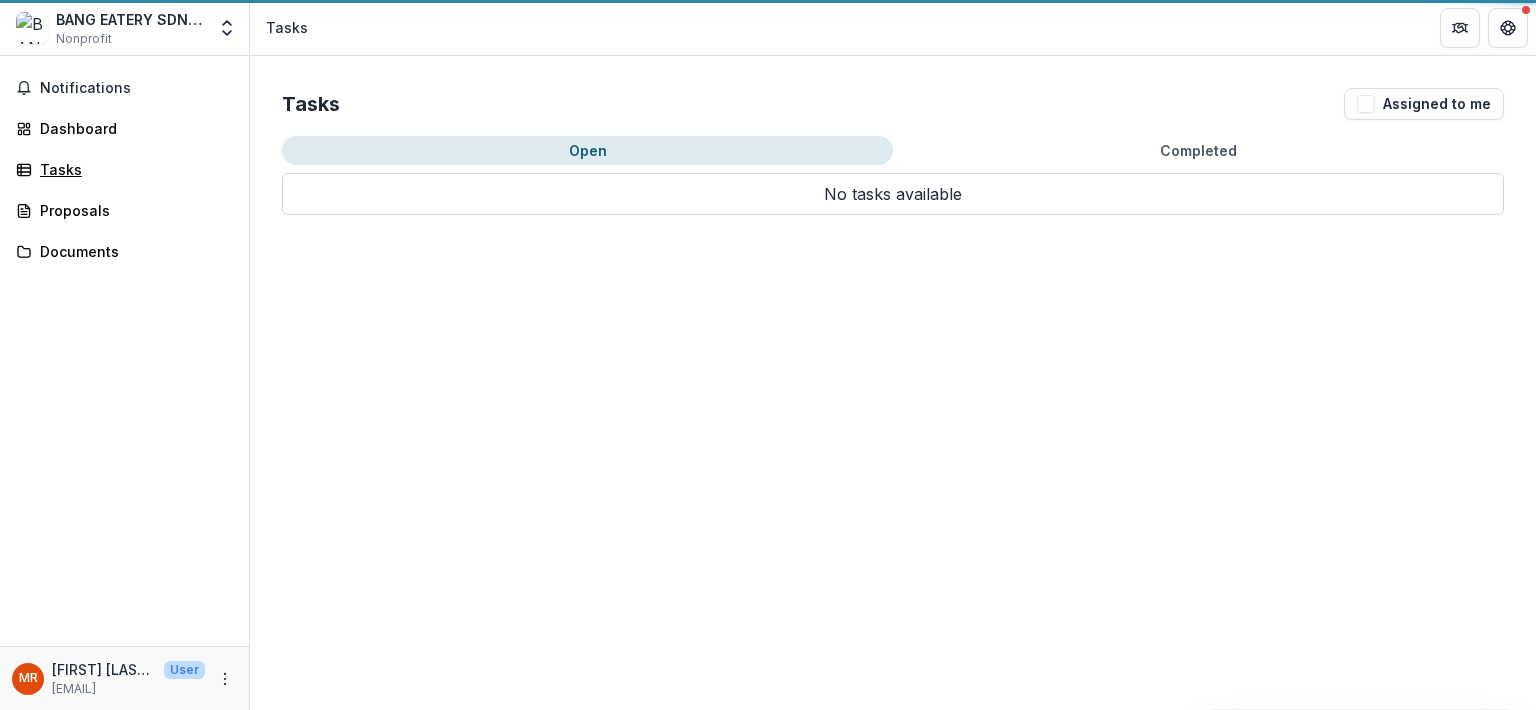 scroll, scrollTop: 0, scrollLeft: 0, axis: both 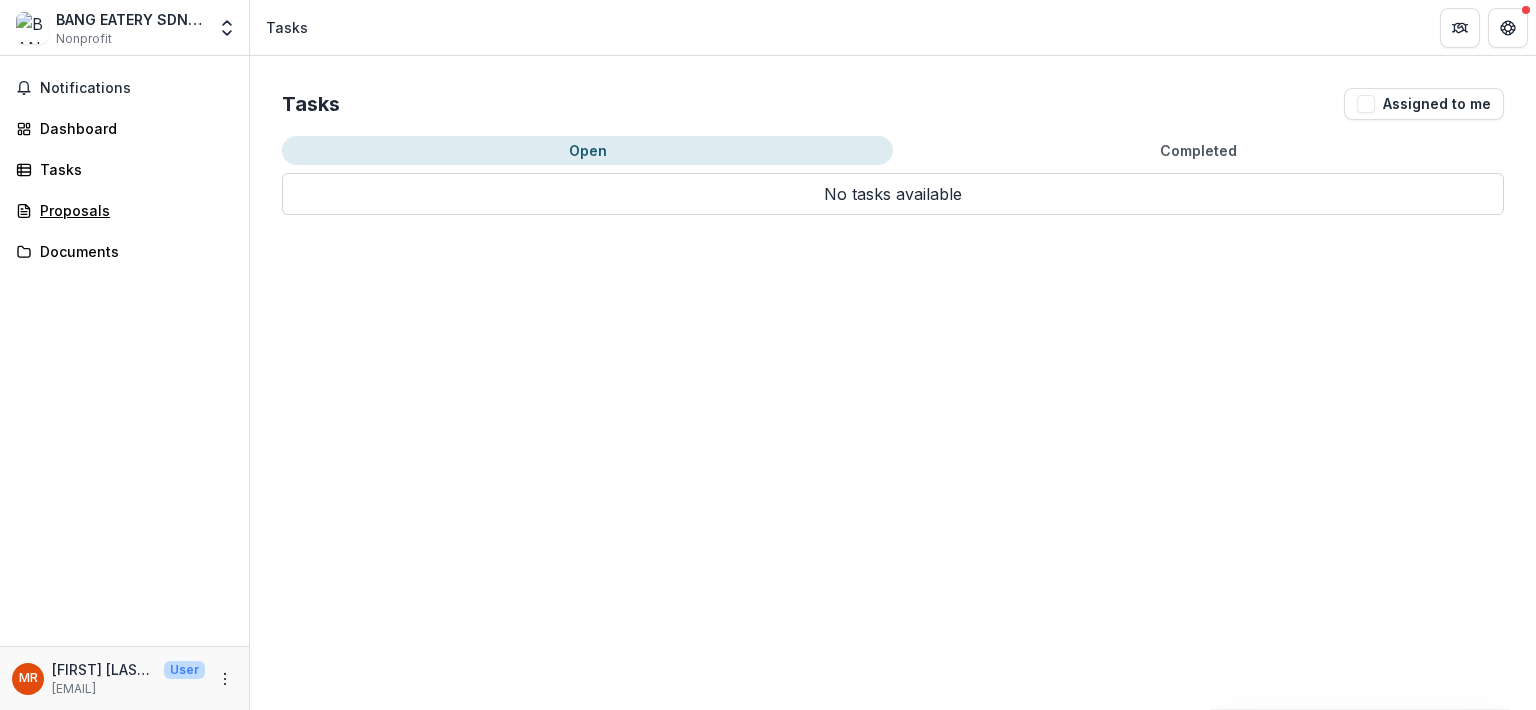 click on "Proposals" at bounding box center [132, 210] 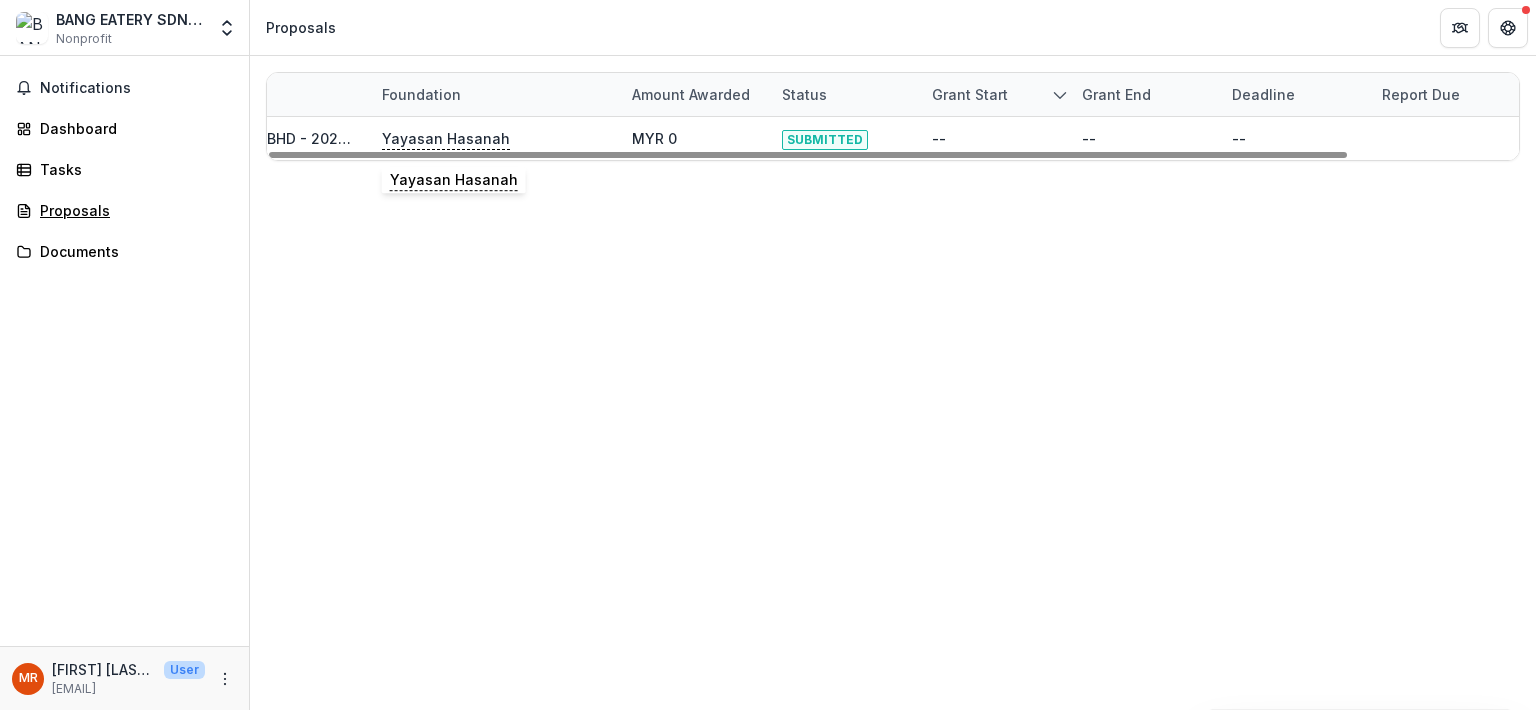 scroll, scrollTop: 0, scrollLeft: 0, axis: both 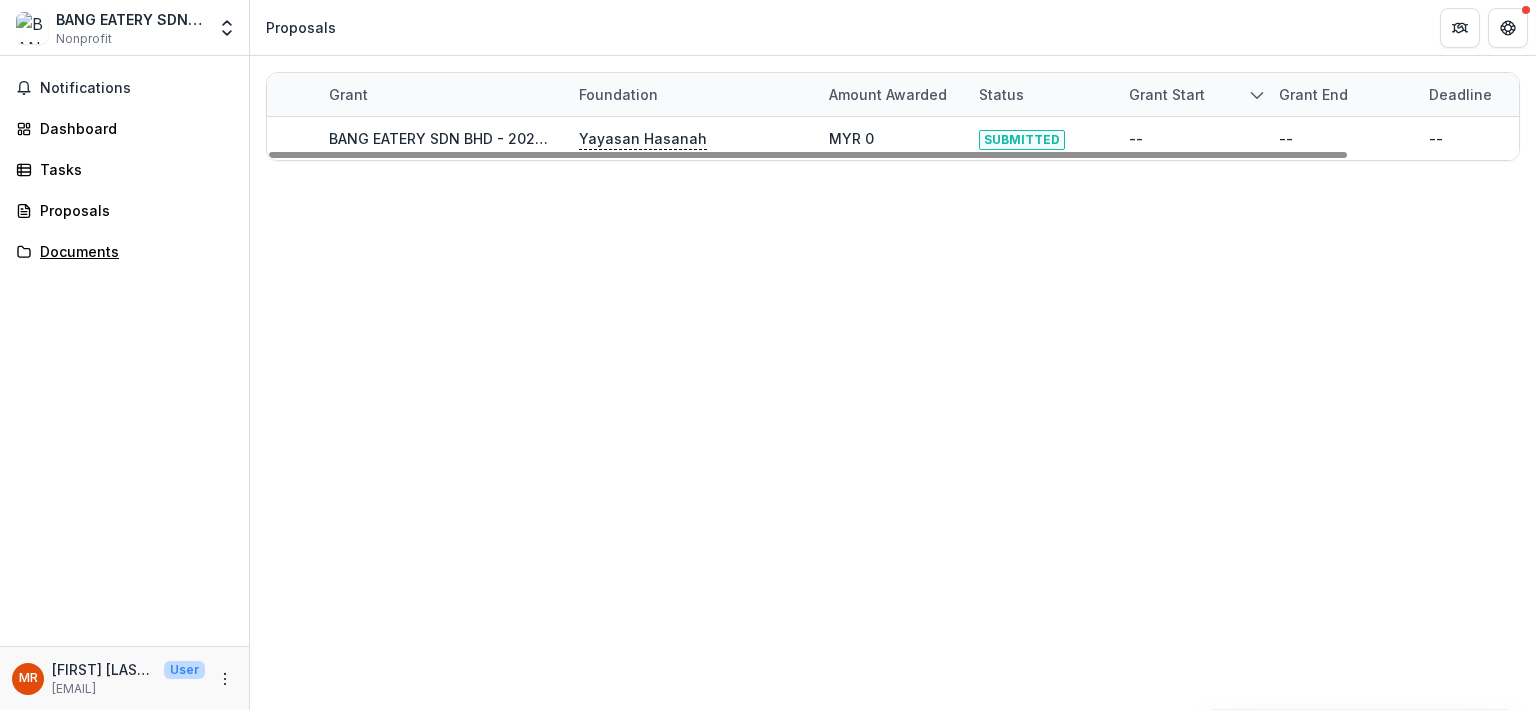 click on "Documents" at bounding box center (132, 251) 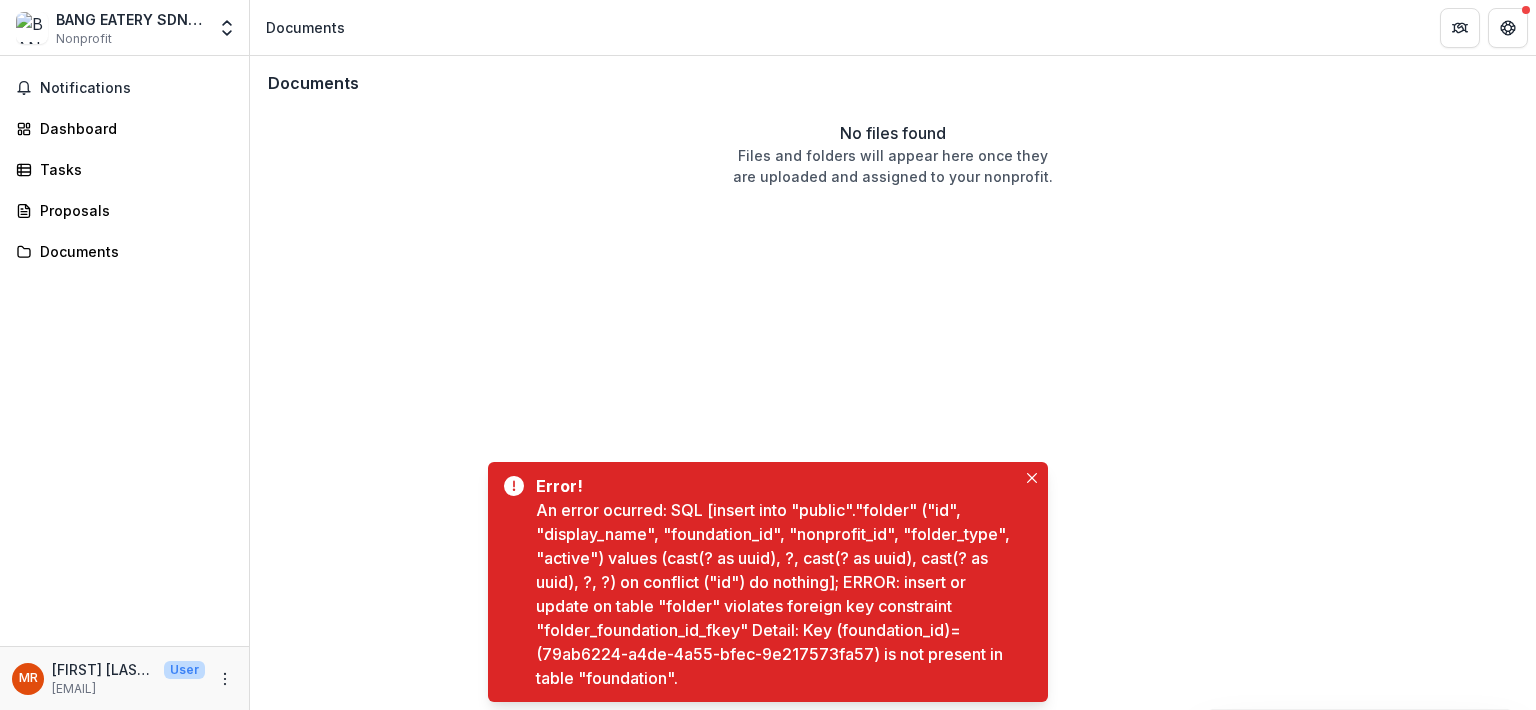 click 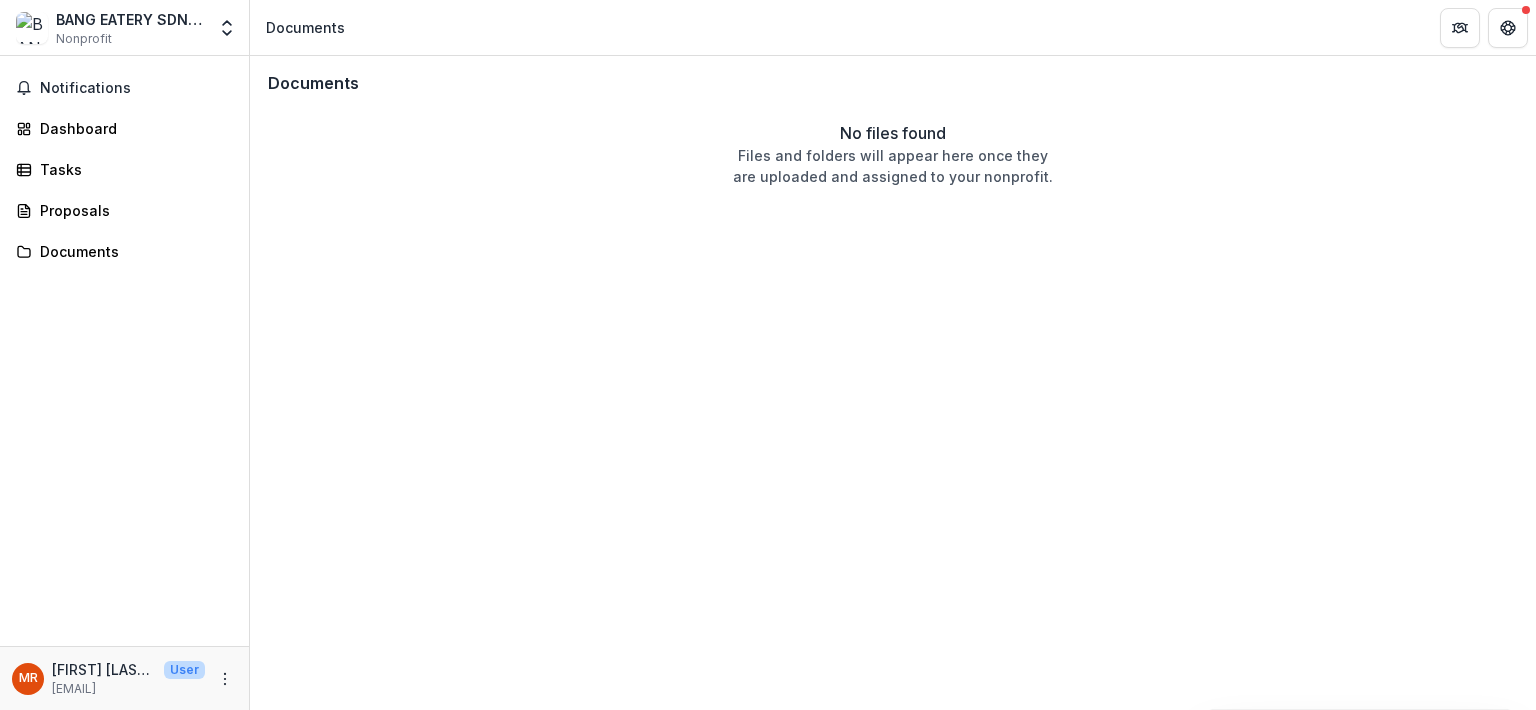 click 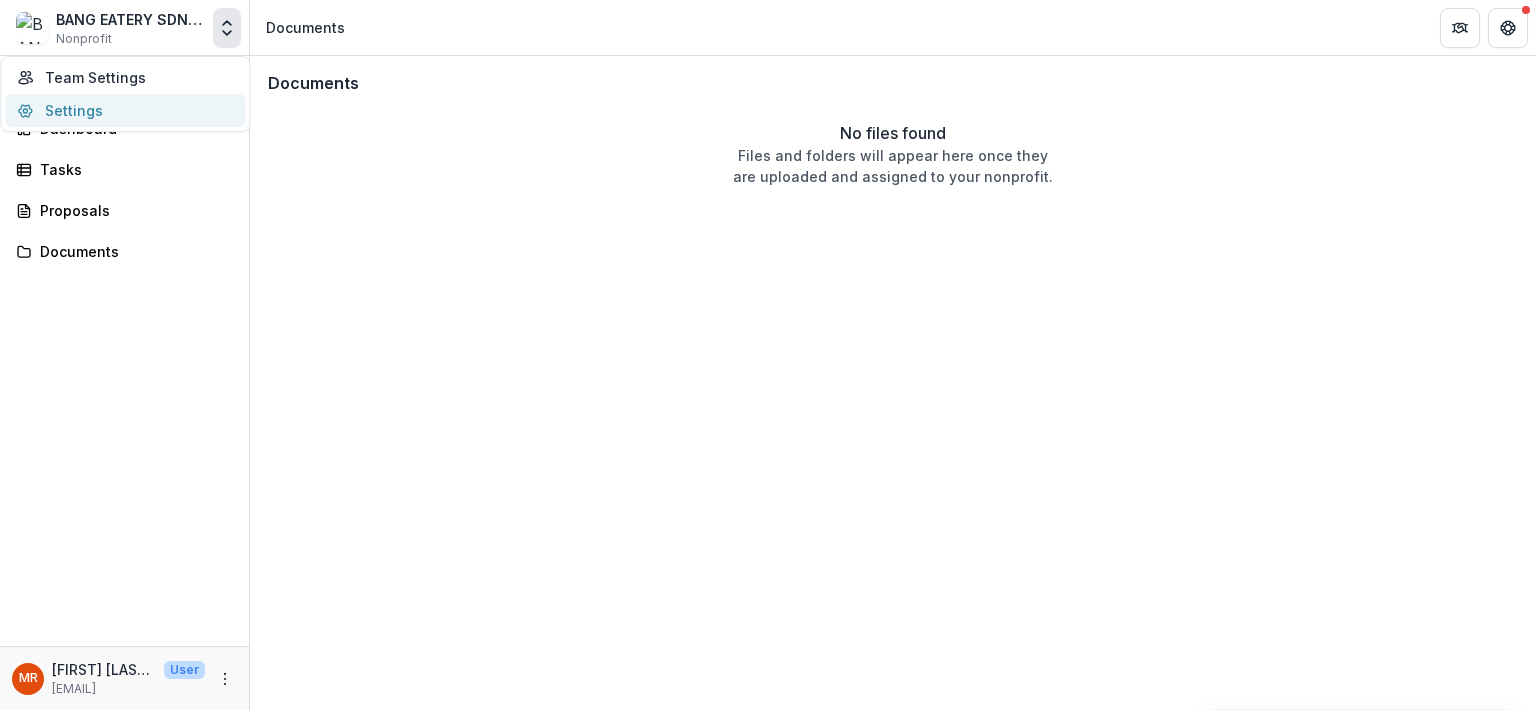 click on "Settings" at bounding box center [125, 110] 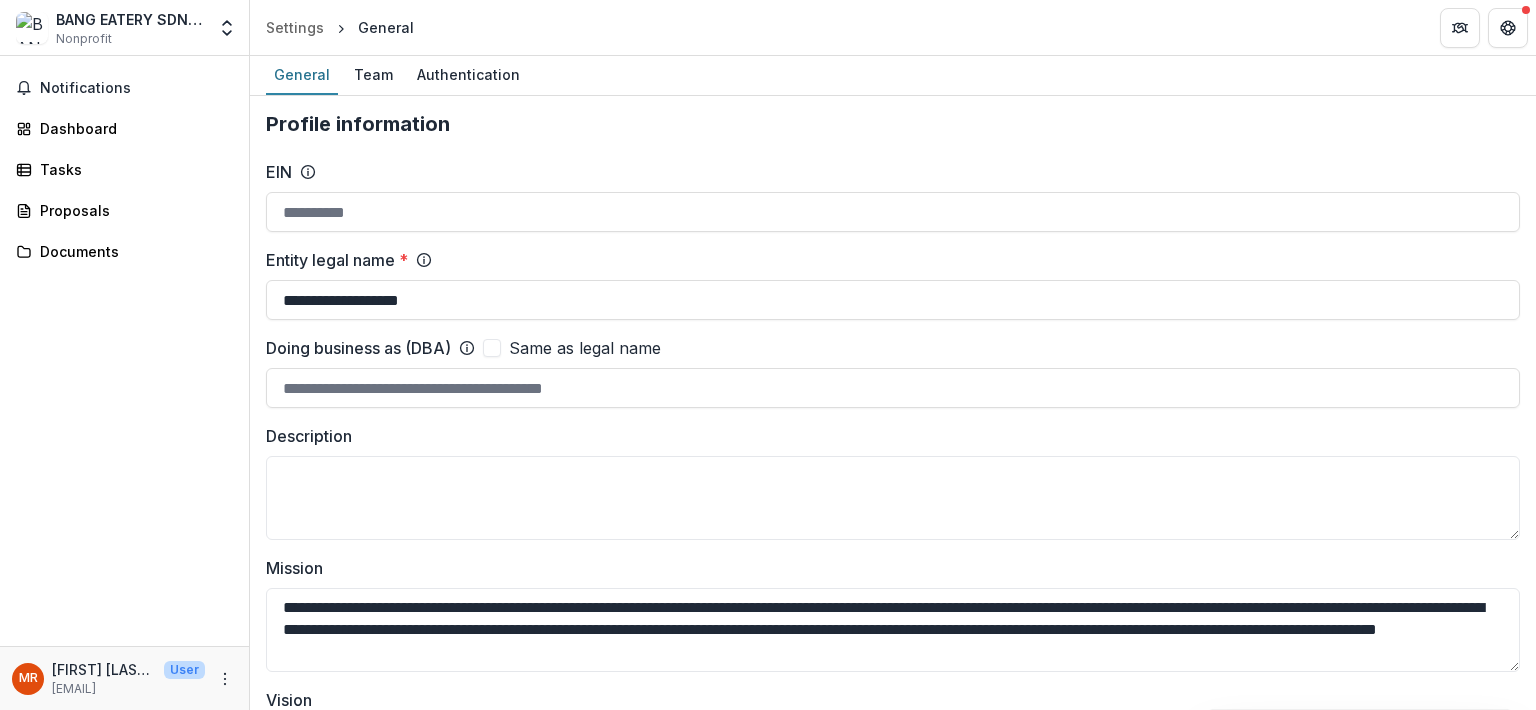 click on "Team" at bounding box center [373, 74] 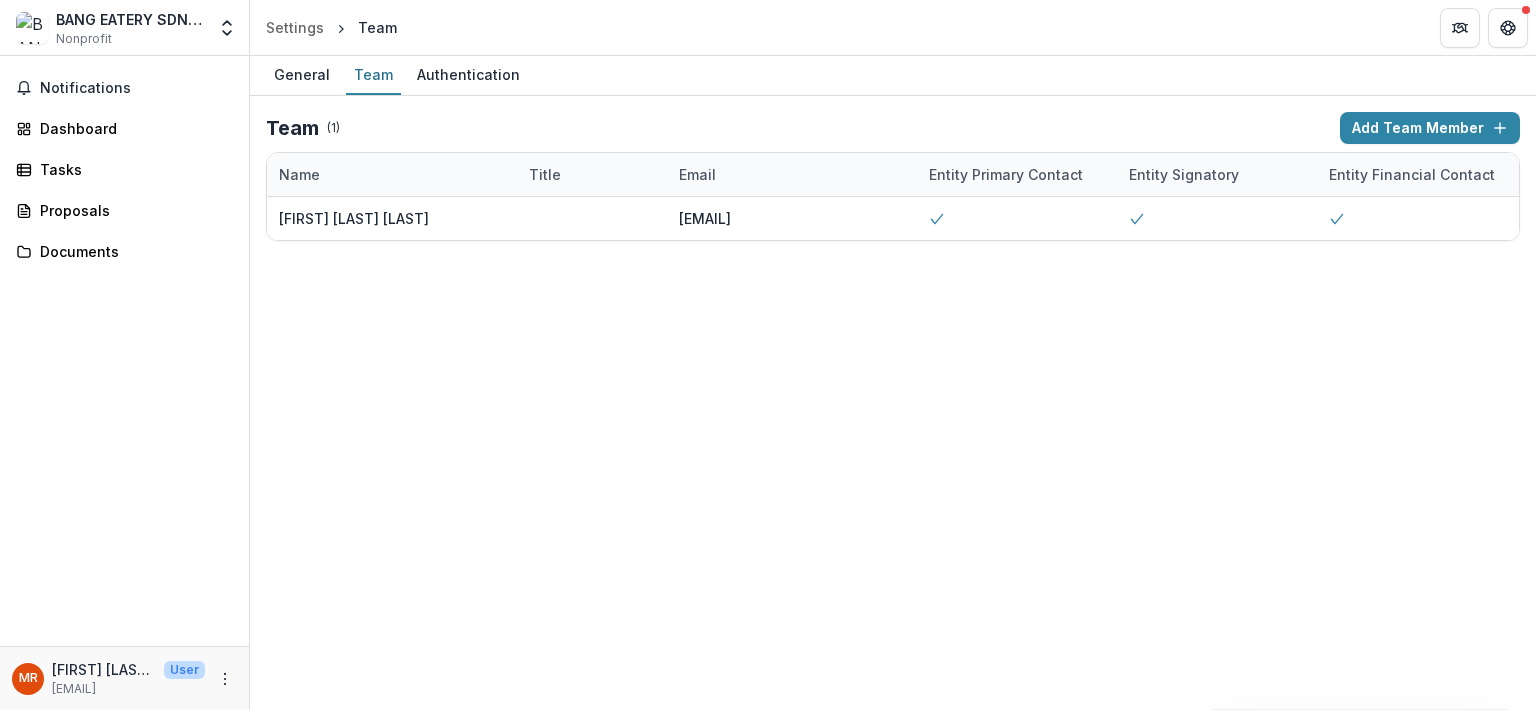 click on "Authentication" at bounding box center (468, 74) 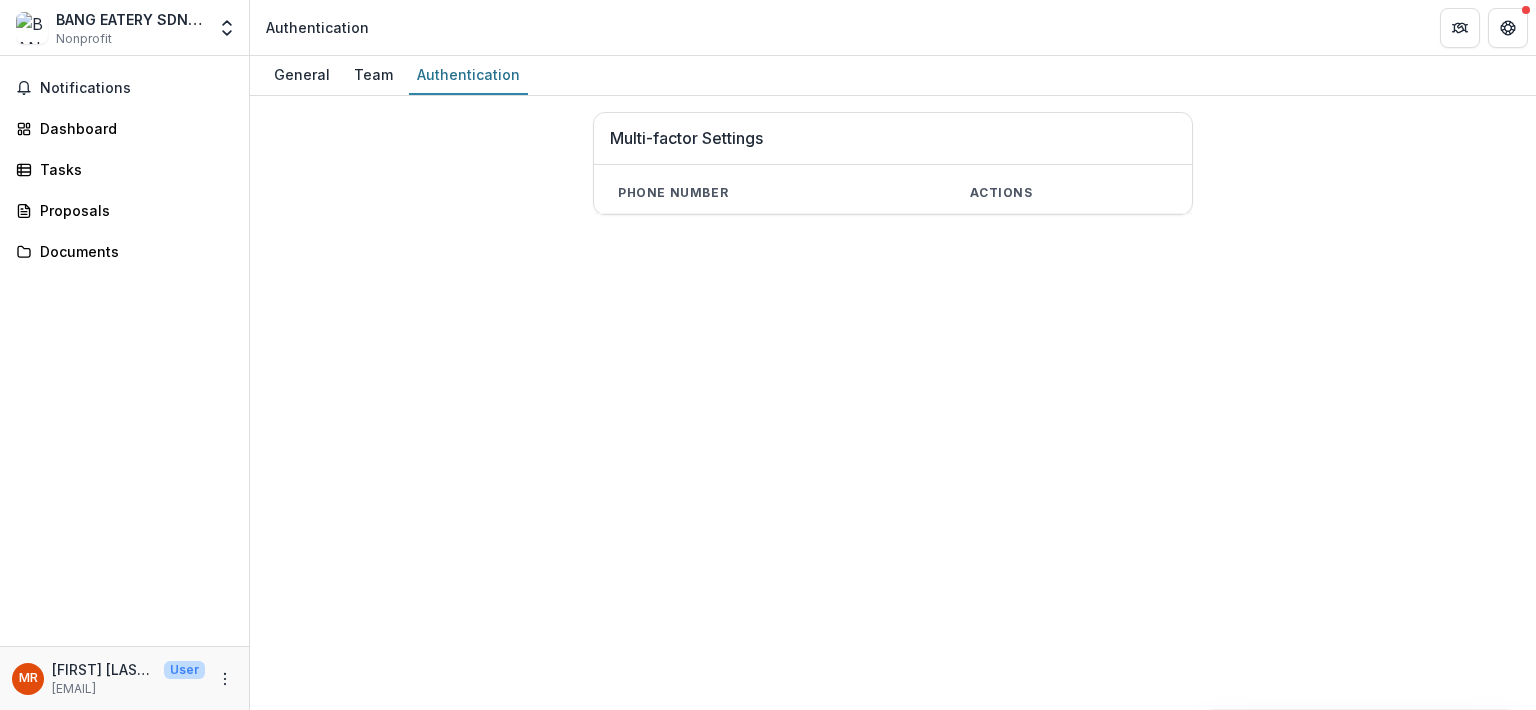 click on "Team" at bounding box center [373, 74] 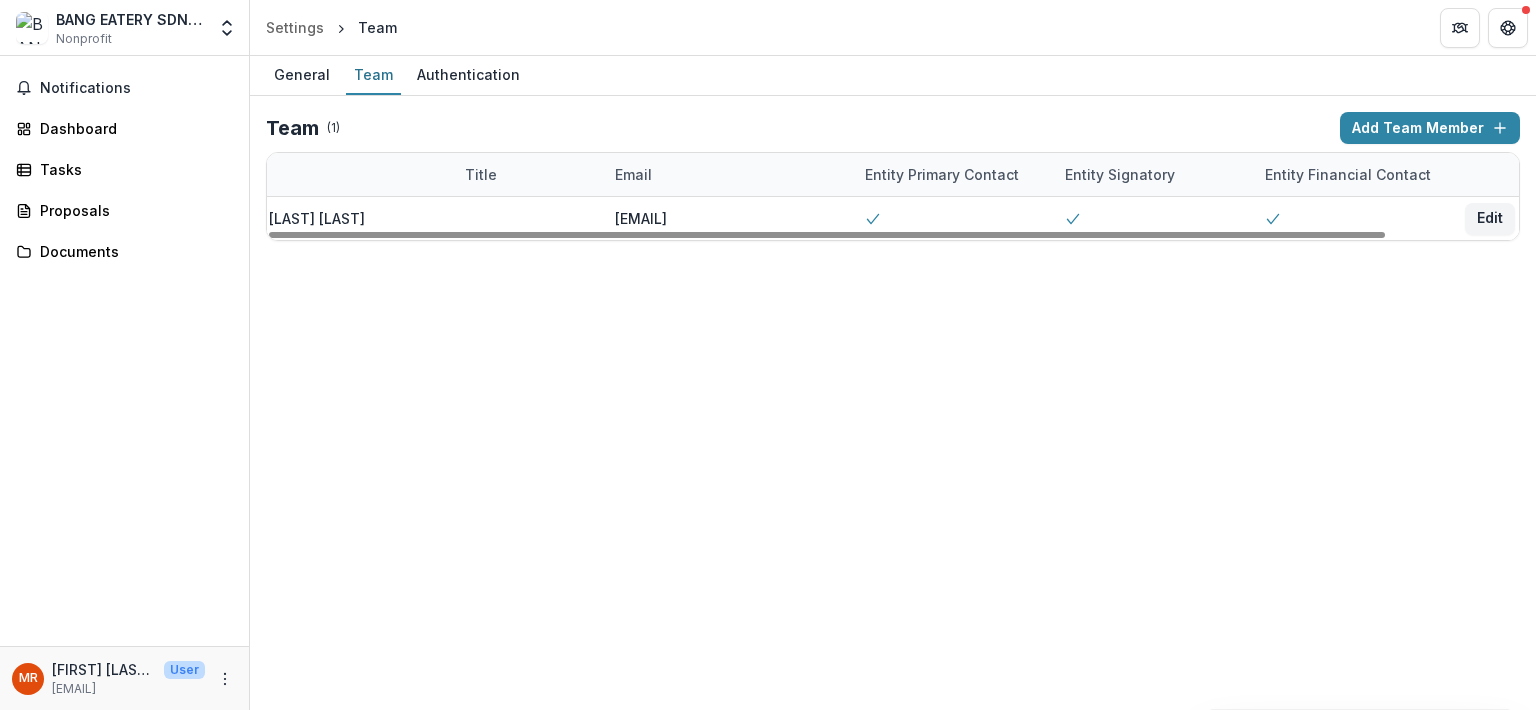 scroll, scrollTop: 0, scrollLeft: 0, axis: both 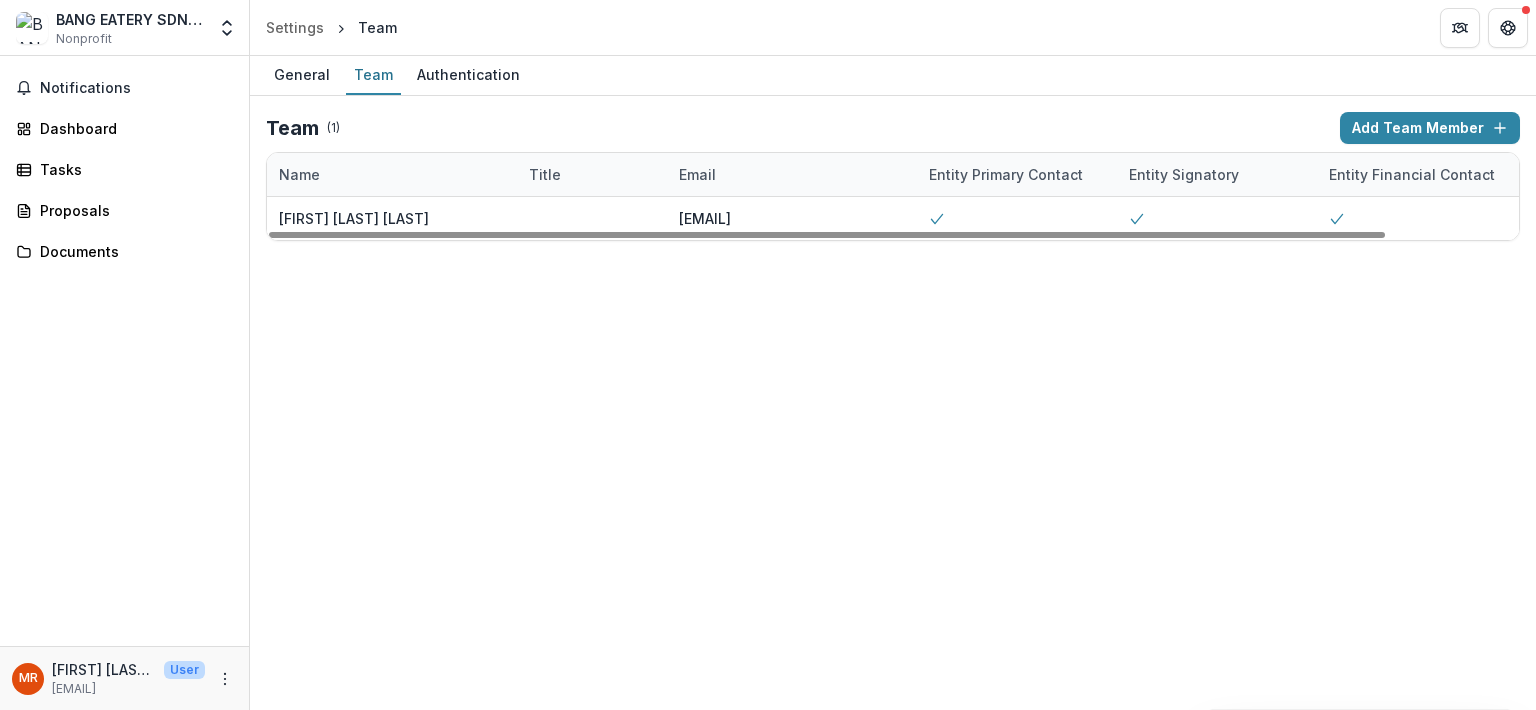 click on "General" at bounding box center (302, 74) 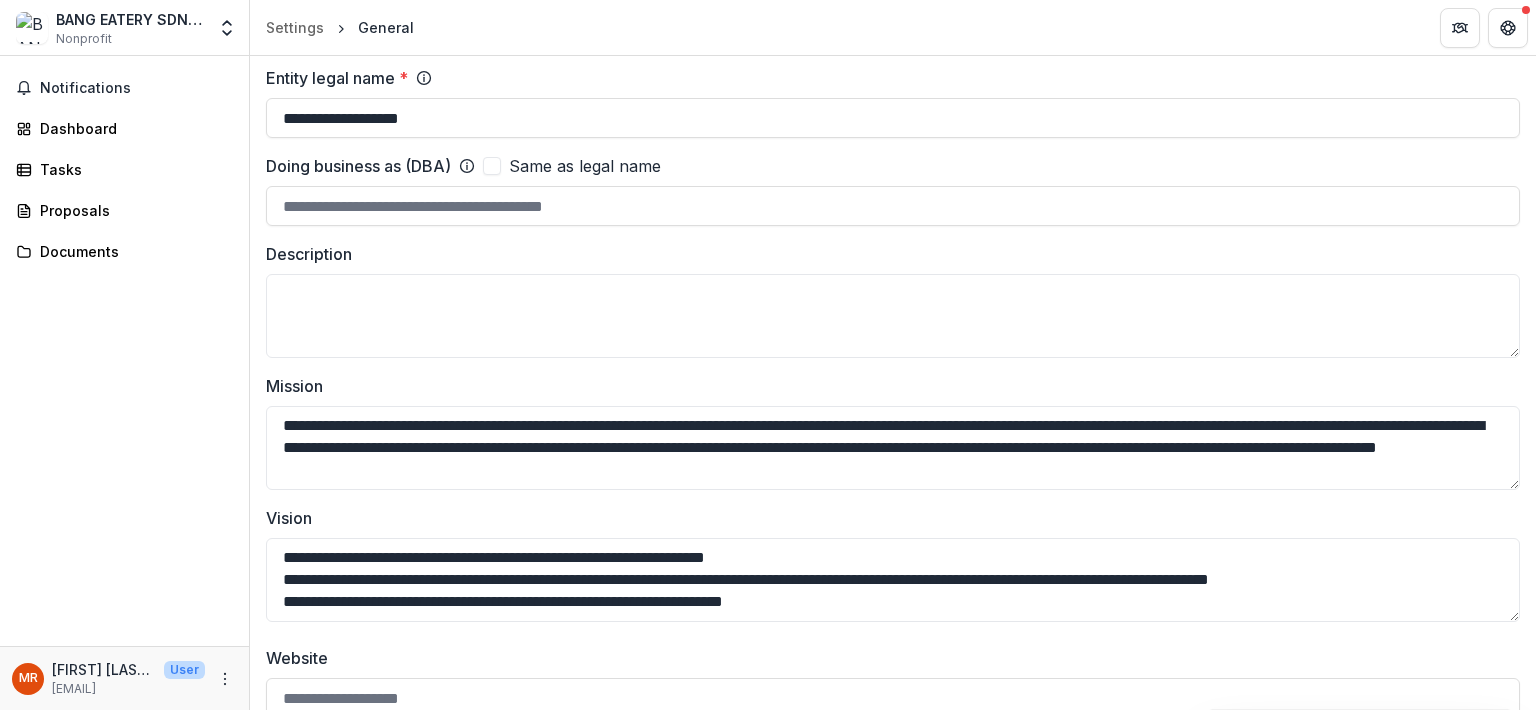 scroll, scrollTop: 228, scrollLeft: 0, axis: vertical 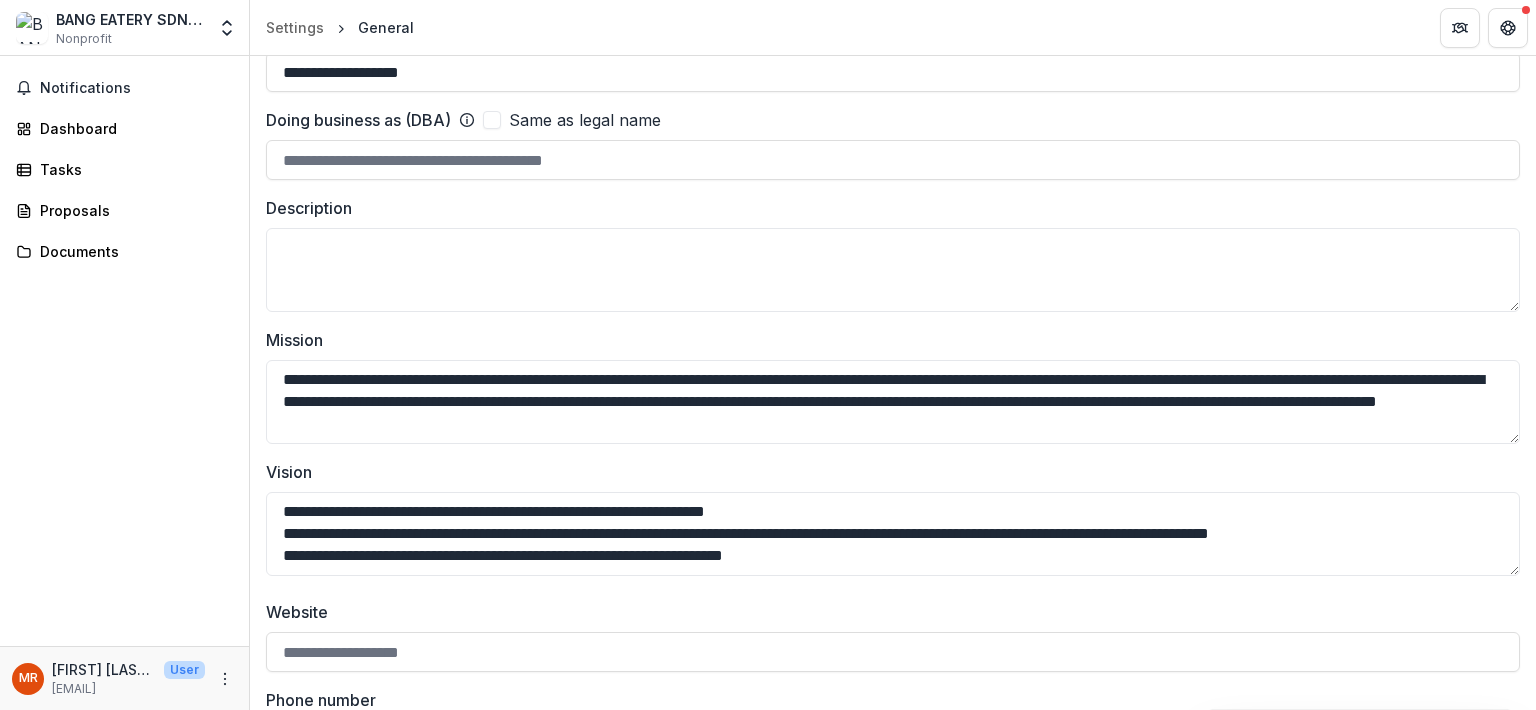 click on "Description" at bounding box center [893, 270] 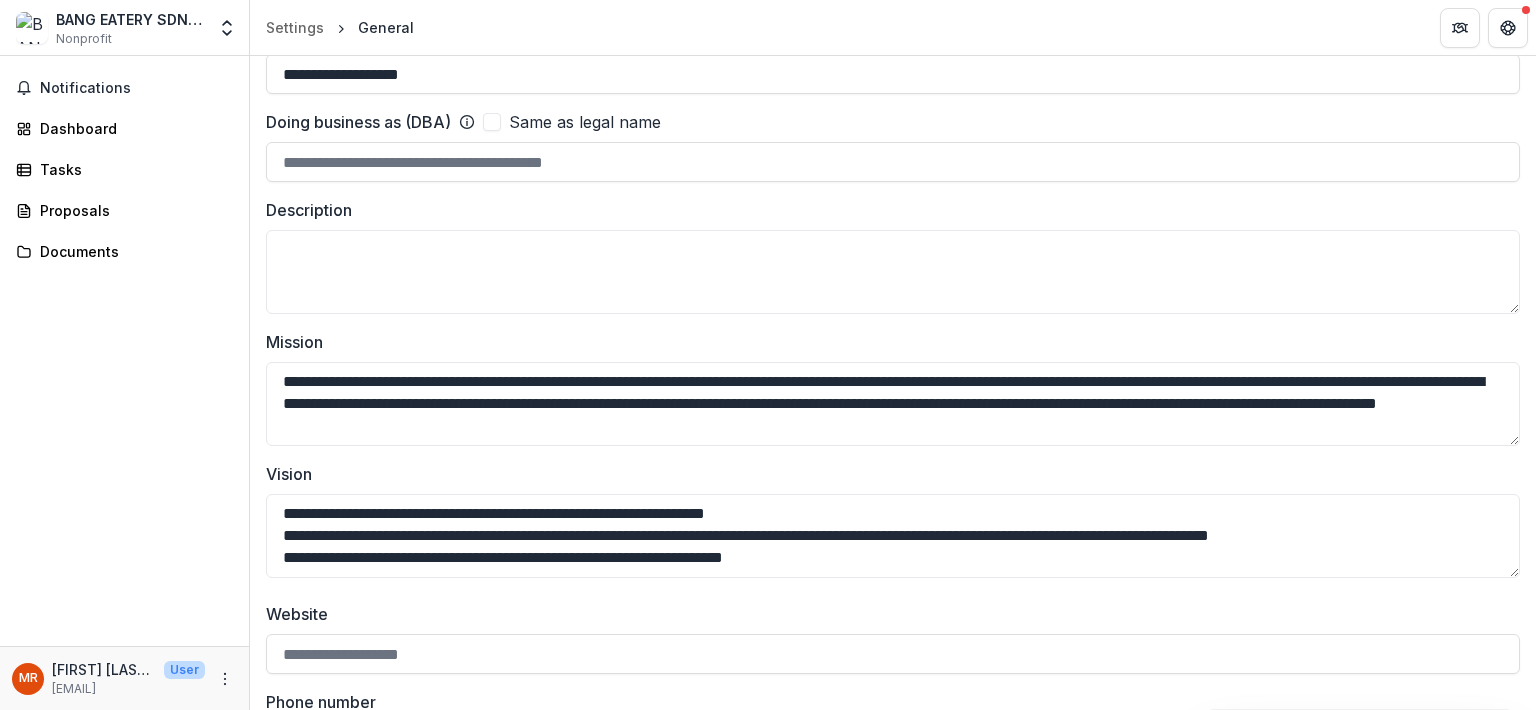 scroll, scrollTop: 222, scrollLeft: 0, axis: vertical 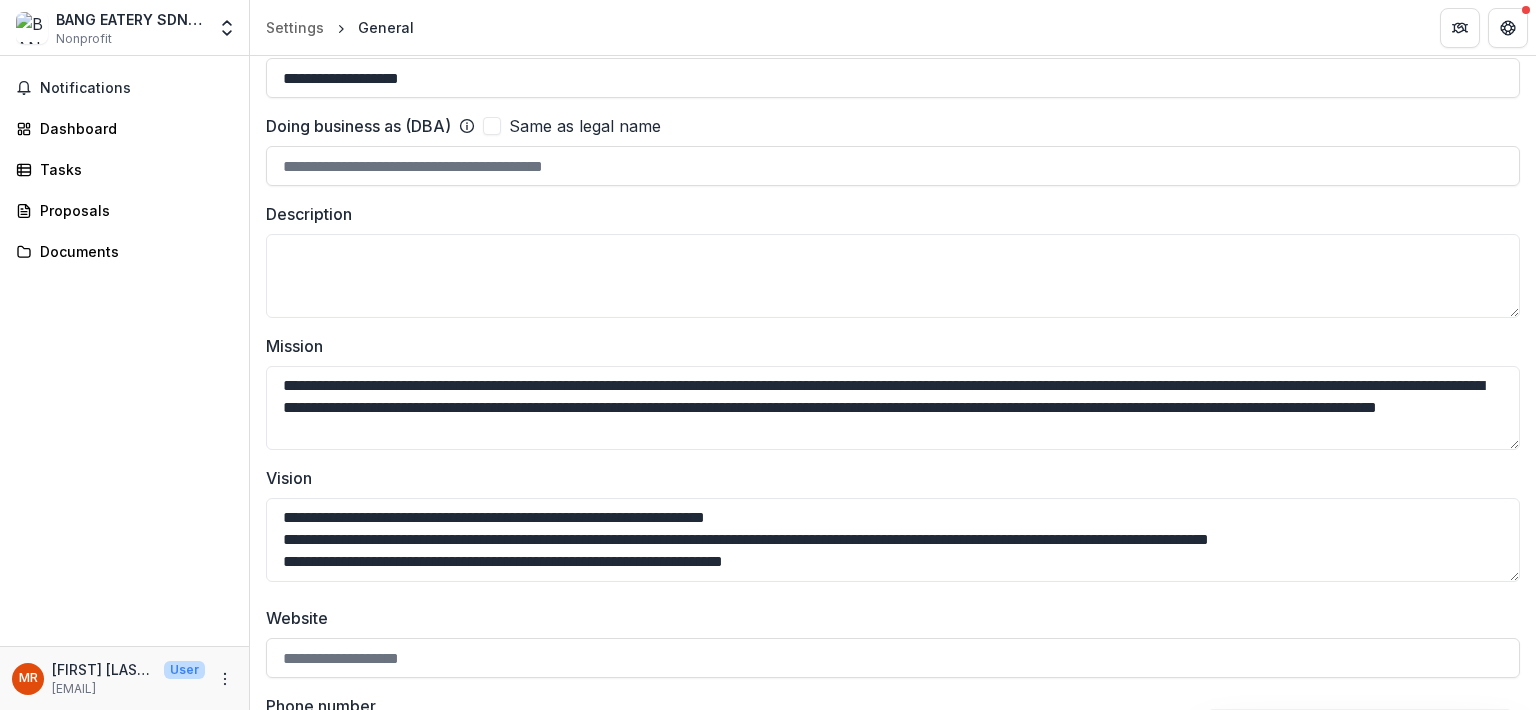 paste on "**********" 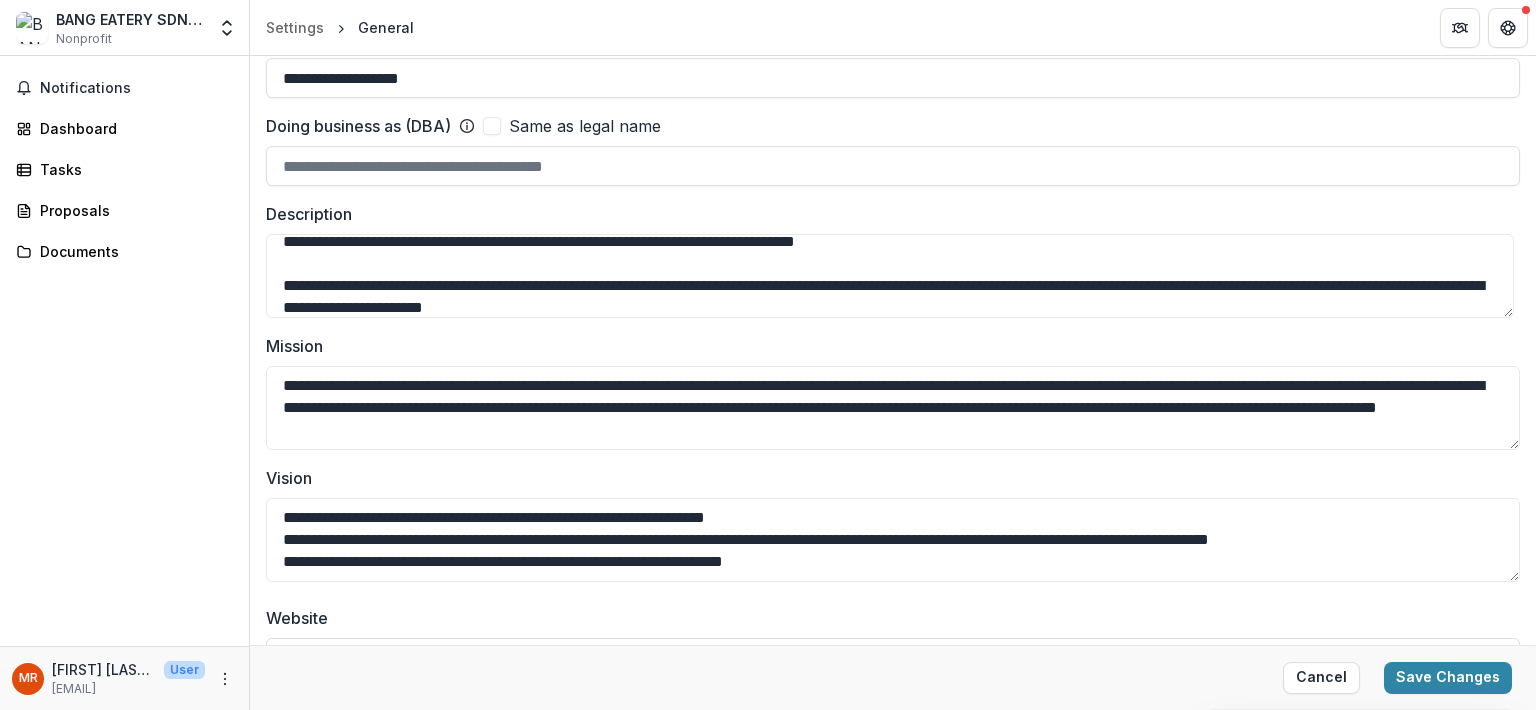 scroll, scrollTop: 0, scrollLeft: 0, axis: both 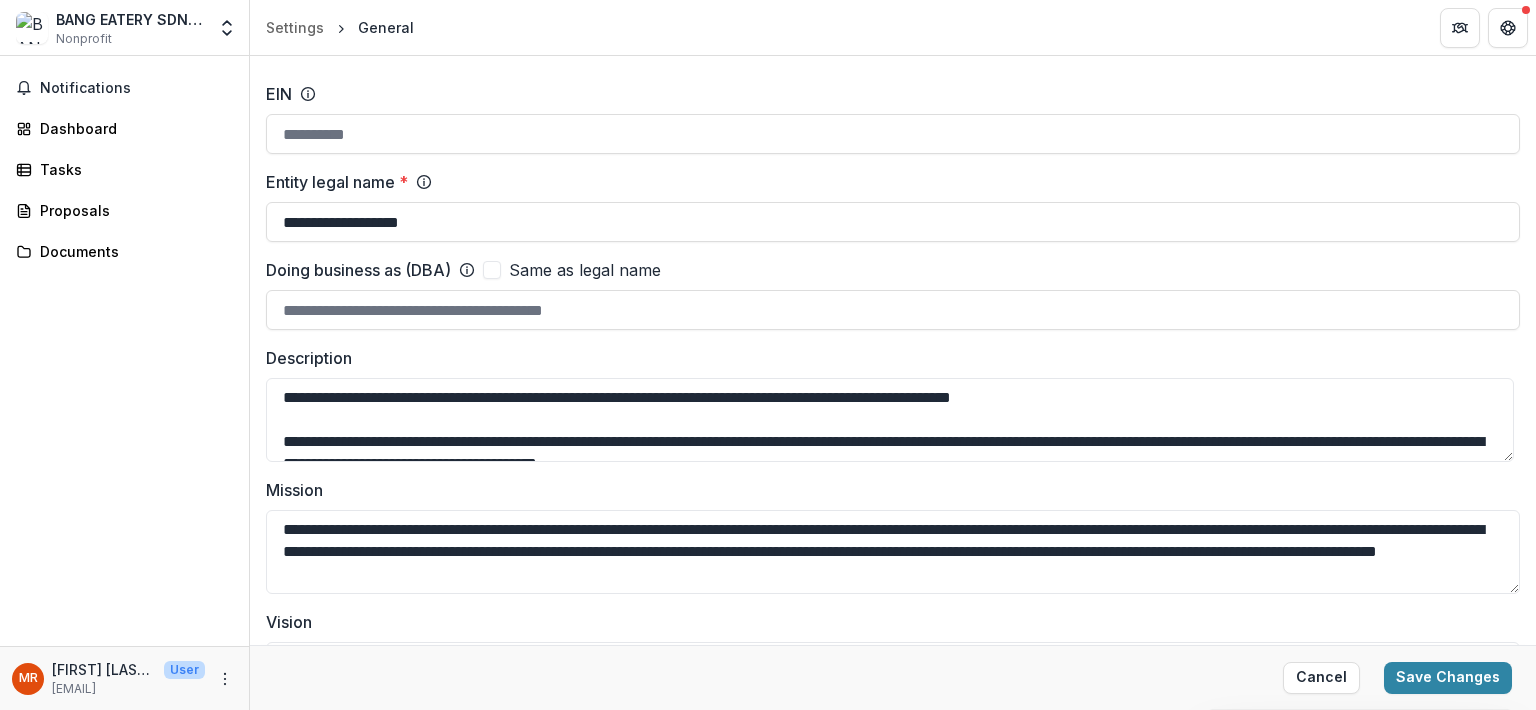 click on "**********" at bounding box center [890, 420] 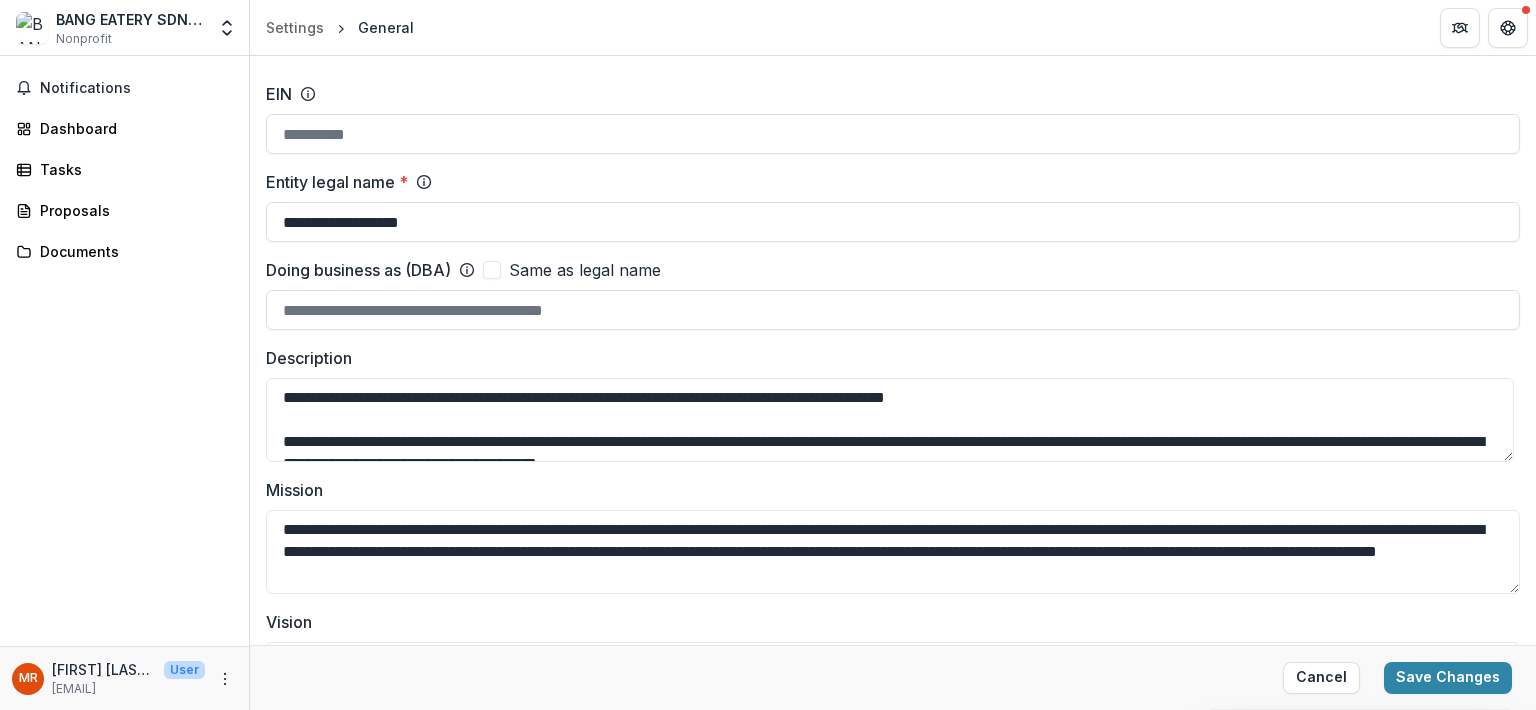 type on "**********" 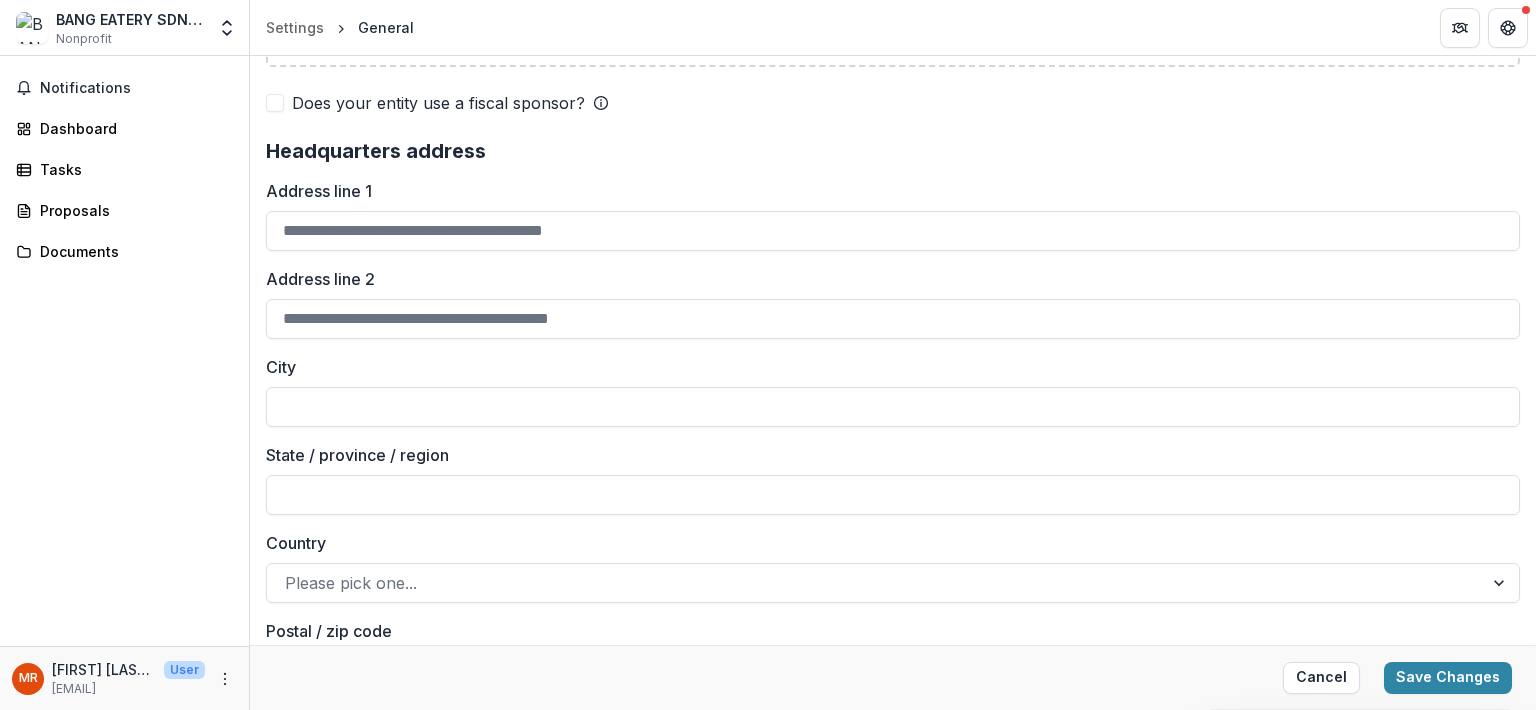 scroll, scrollTop: 1601, scrollLeft: 0, axis: vertical 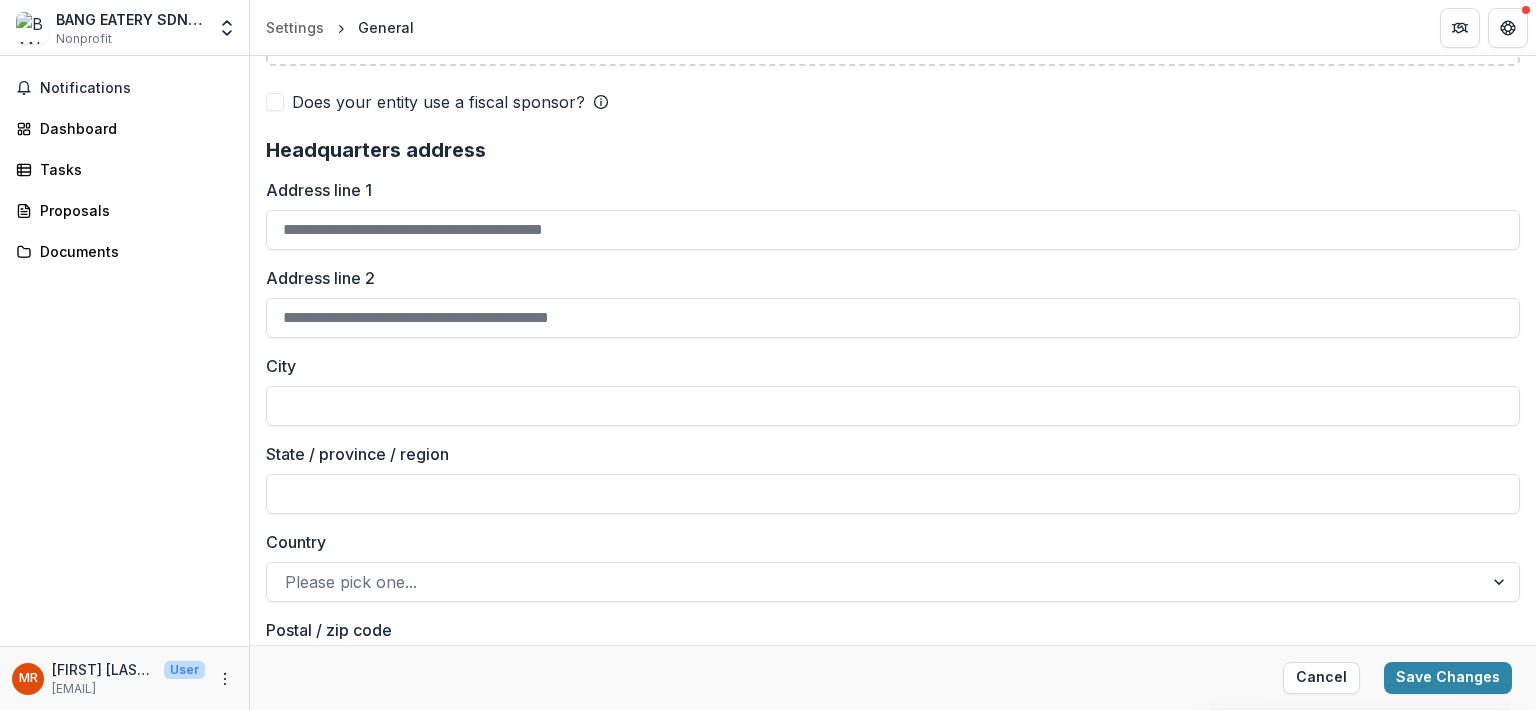 click on "Address line 1" at bounding box center (893, 230) 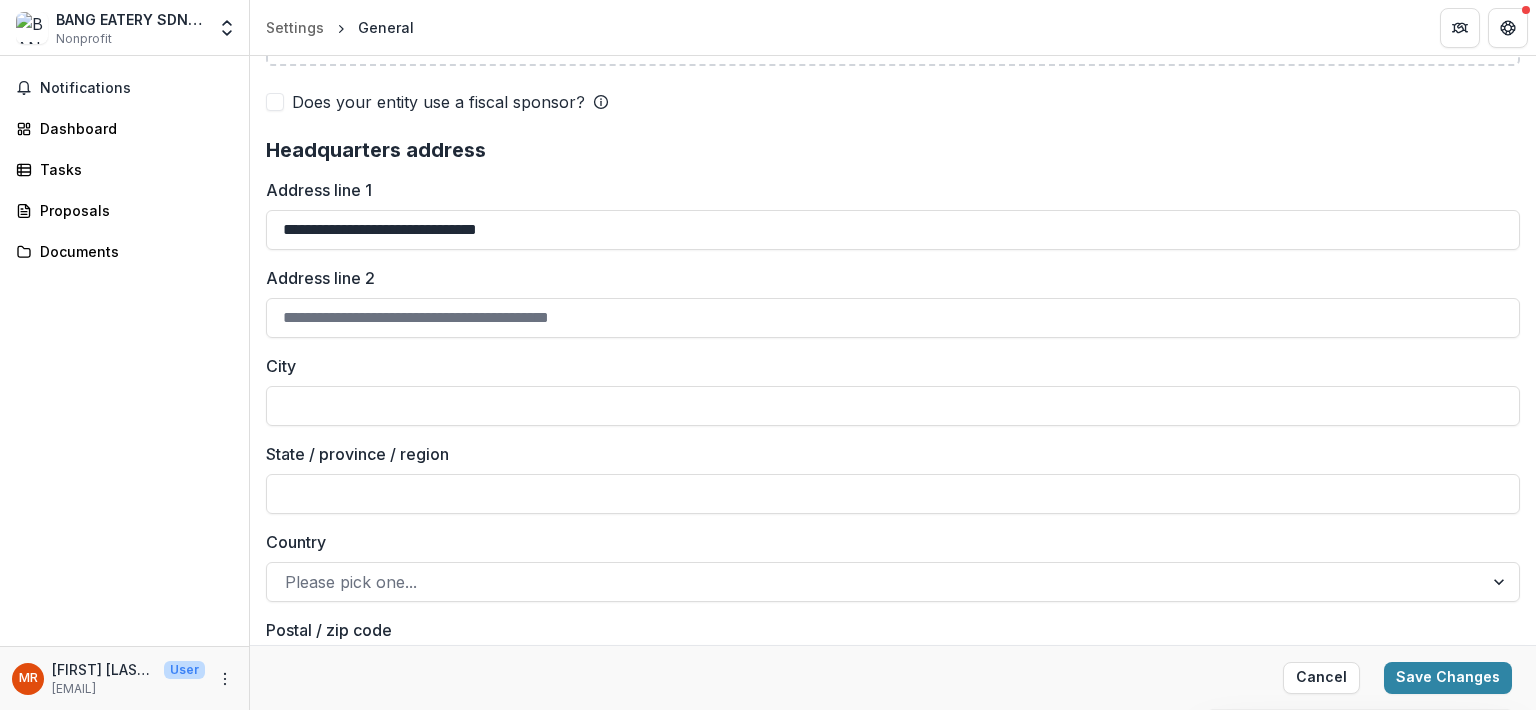 type on "**********" 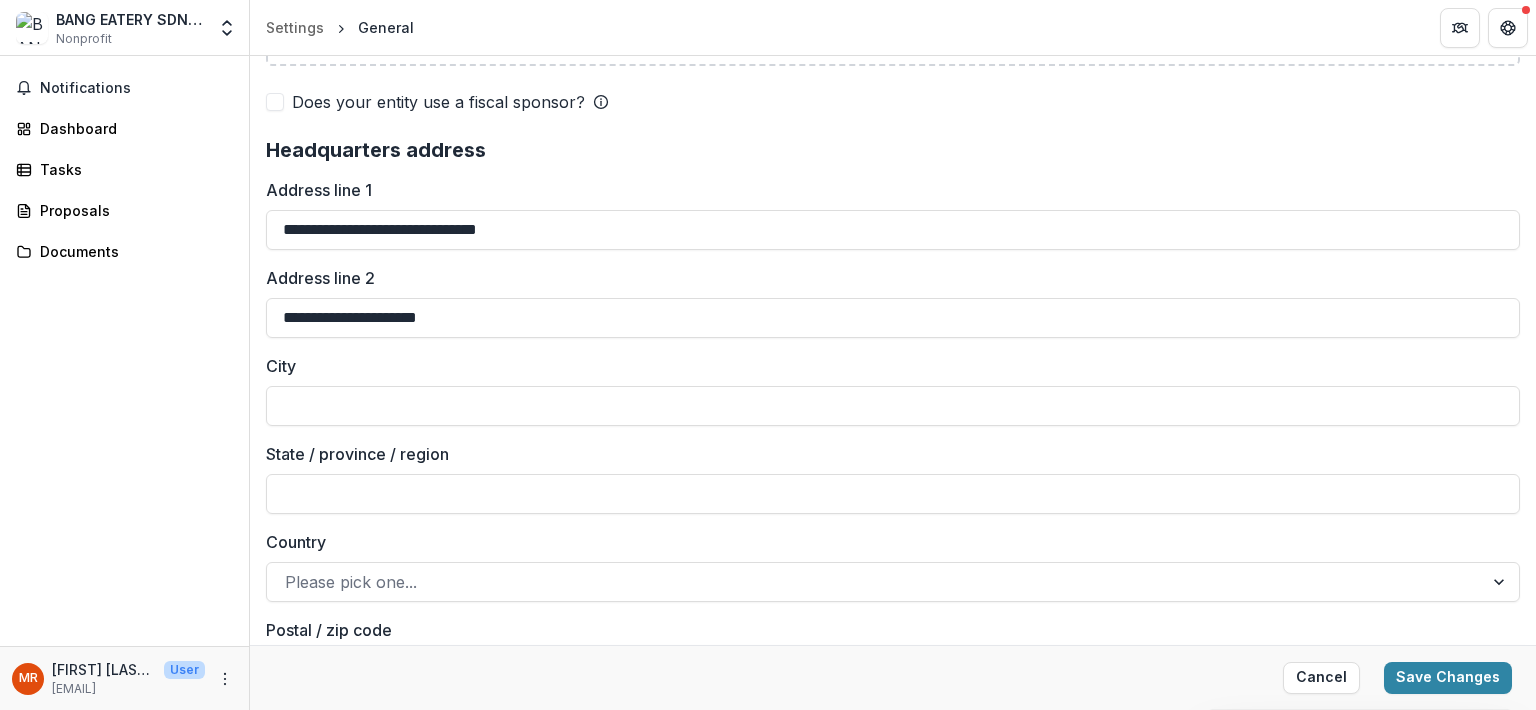 type on "******" 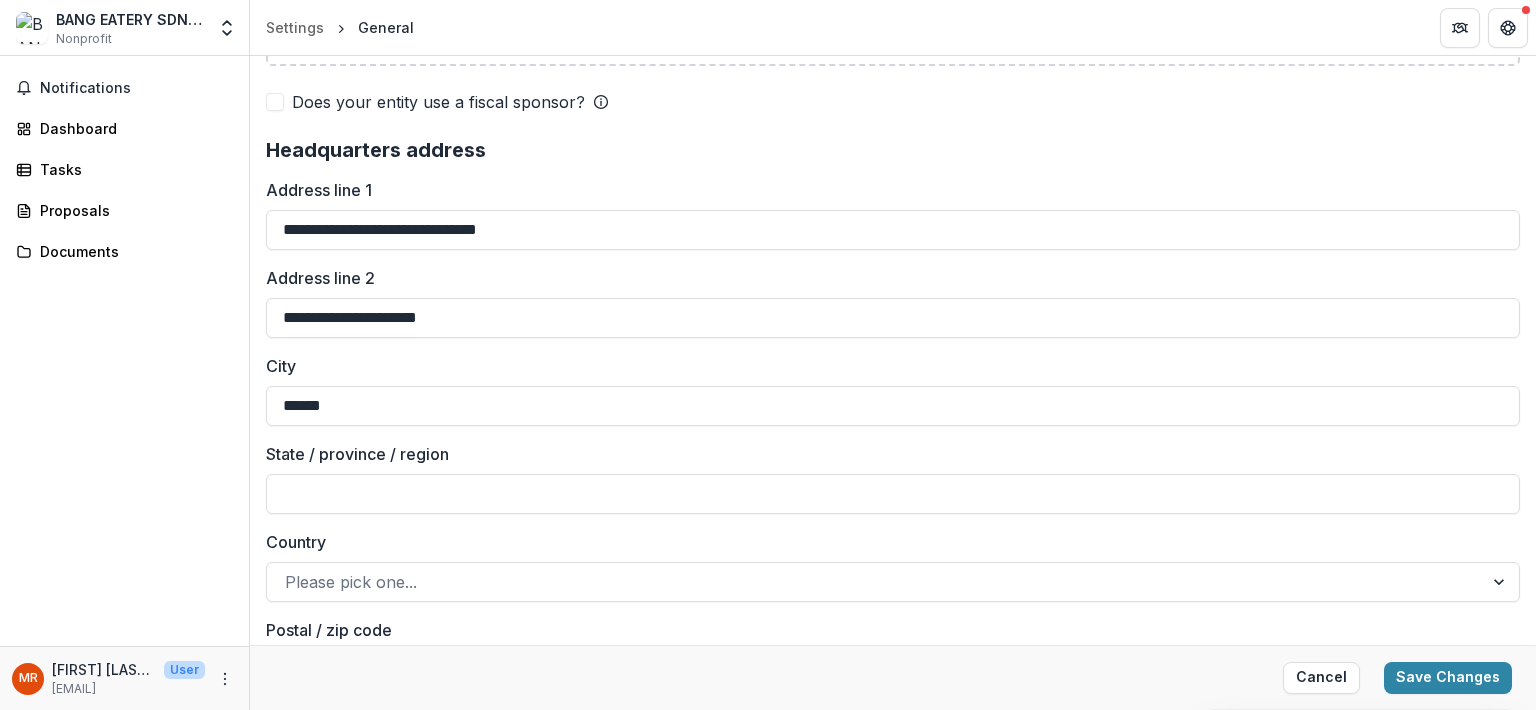 type on "********" 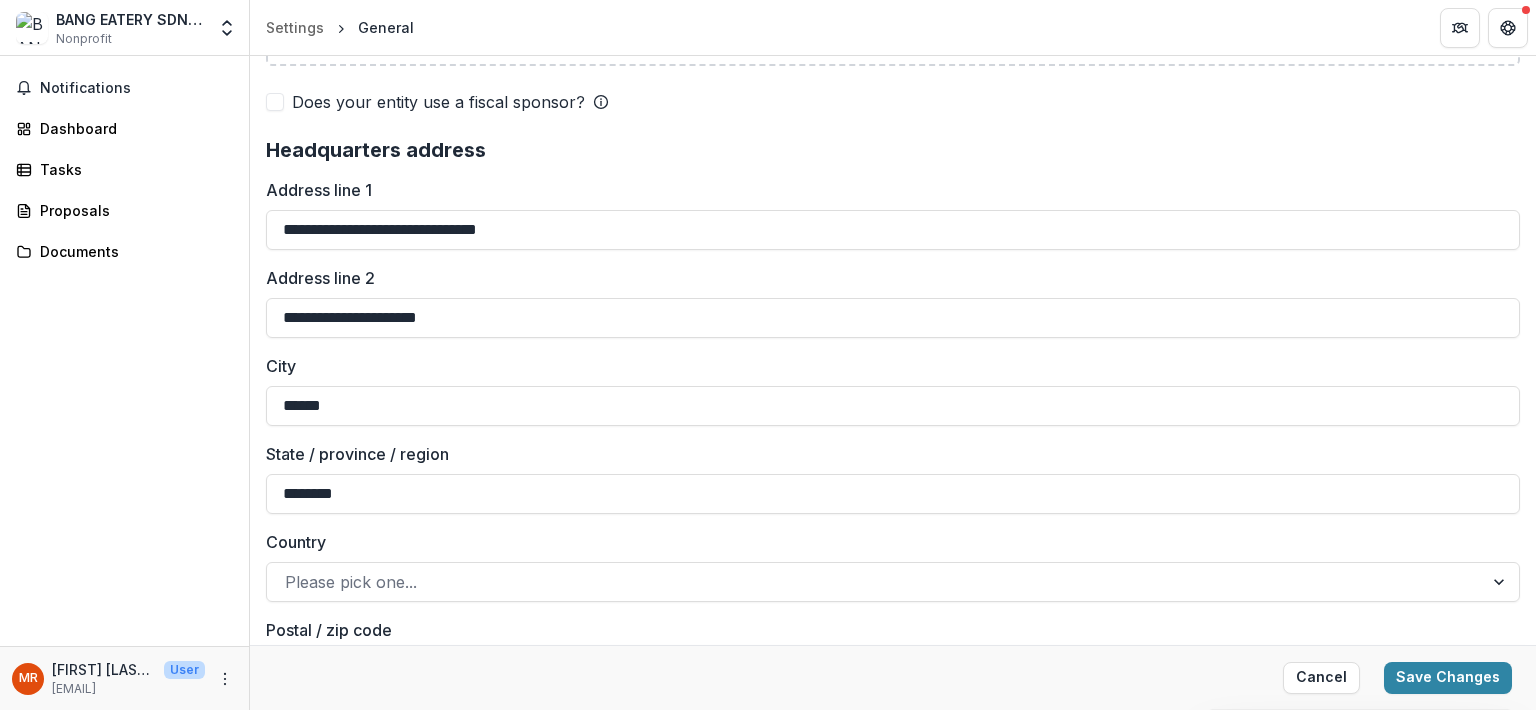 type on "********" 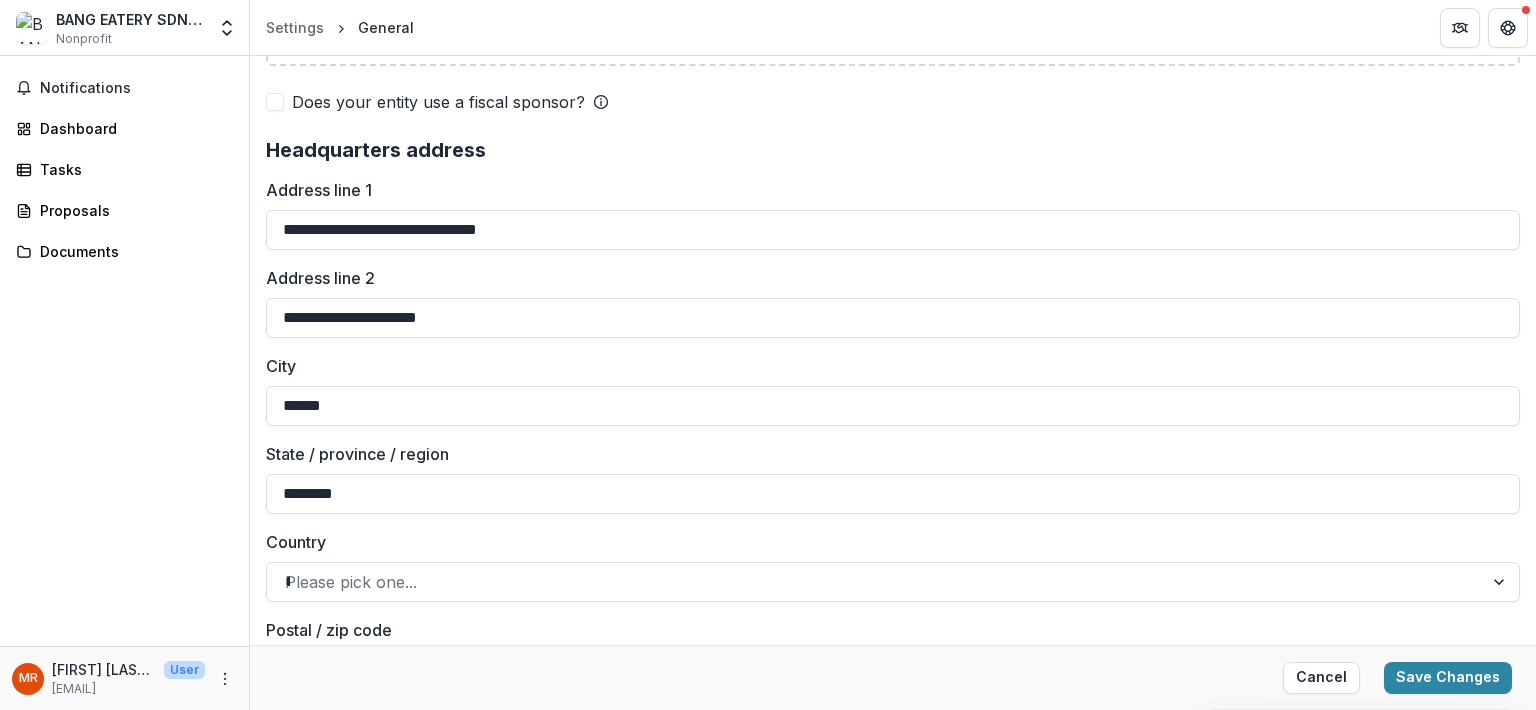 type on "*****" 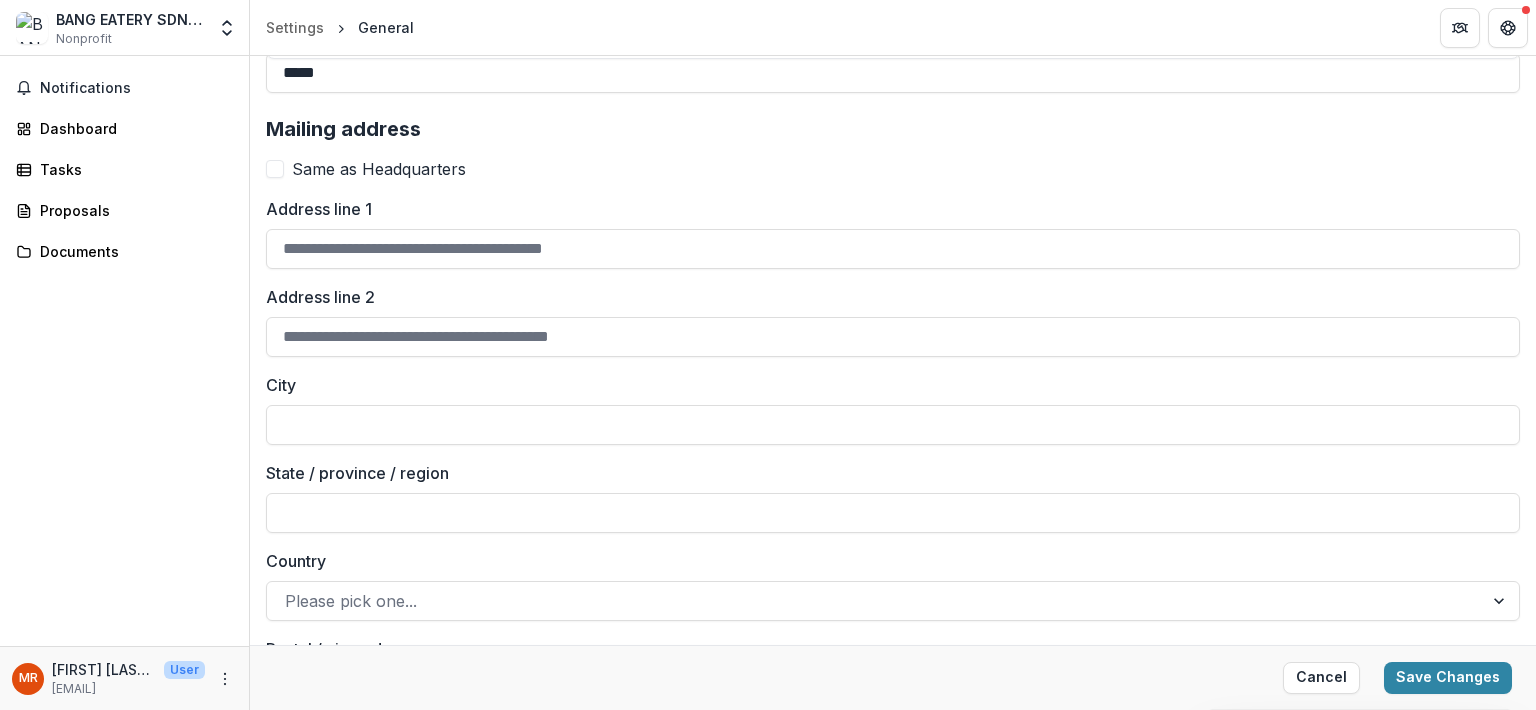 scroll, scrollTop: 2199, scrollLeft: 0, axis: vertical 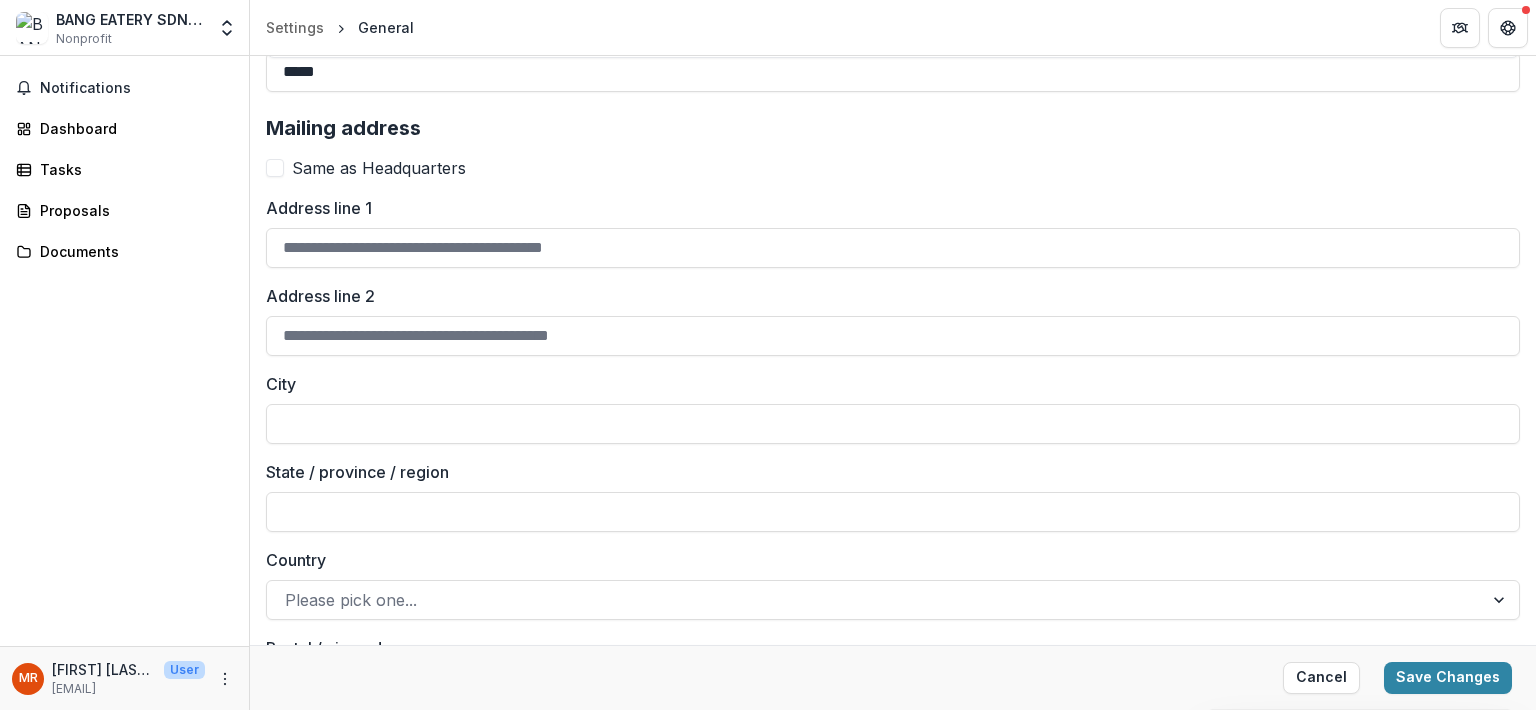 click on "Address line 1" at bounding box center (893, 248) 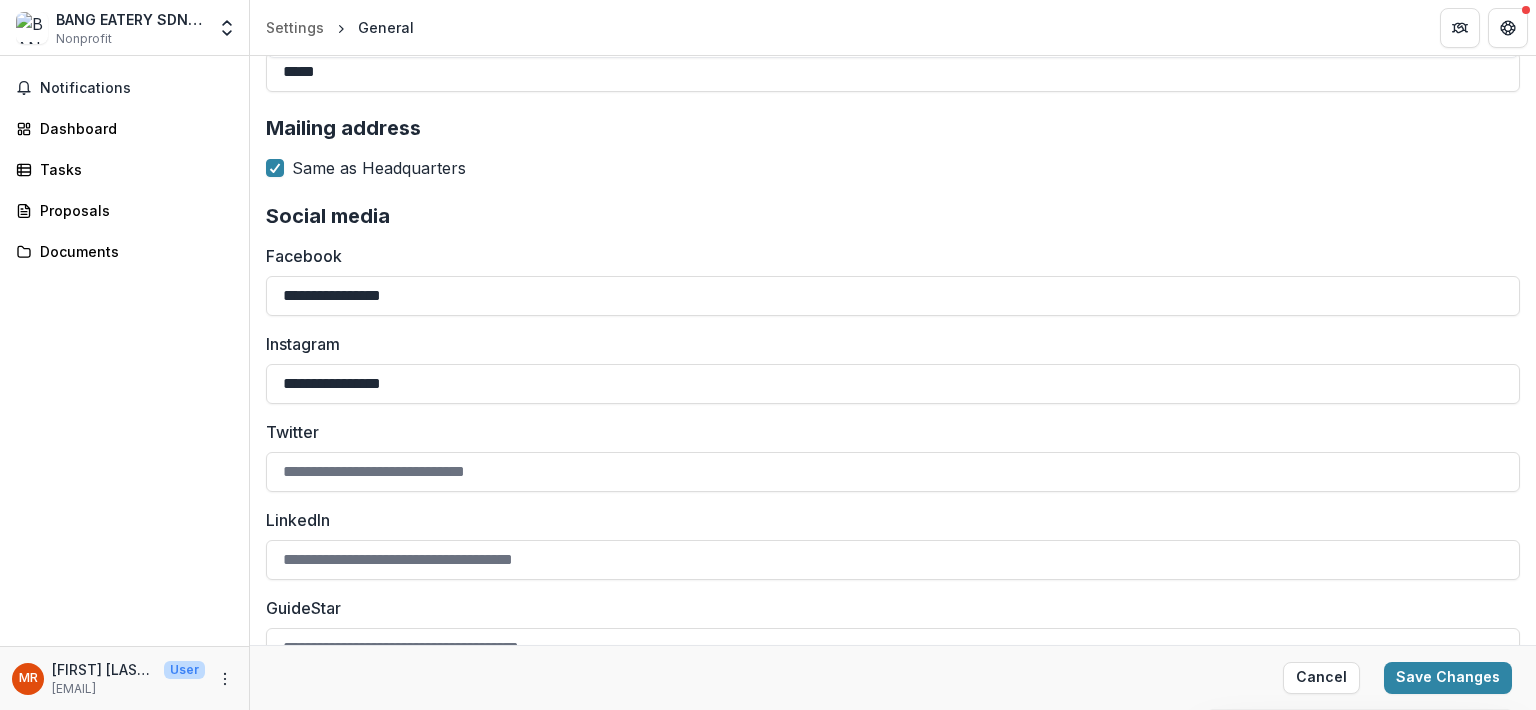 click on "Same as Headquarters" at bounding box center [379, 168] 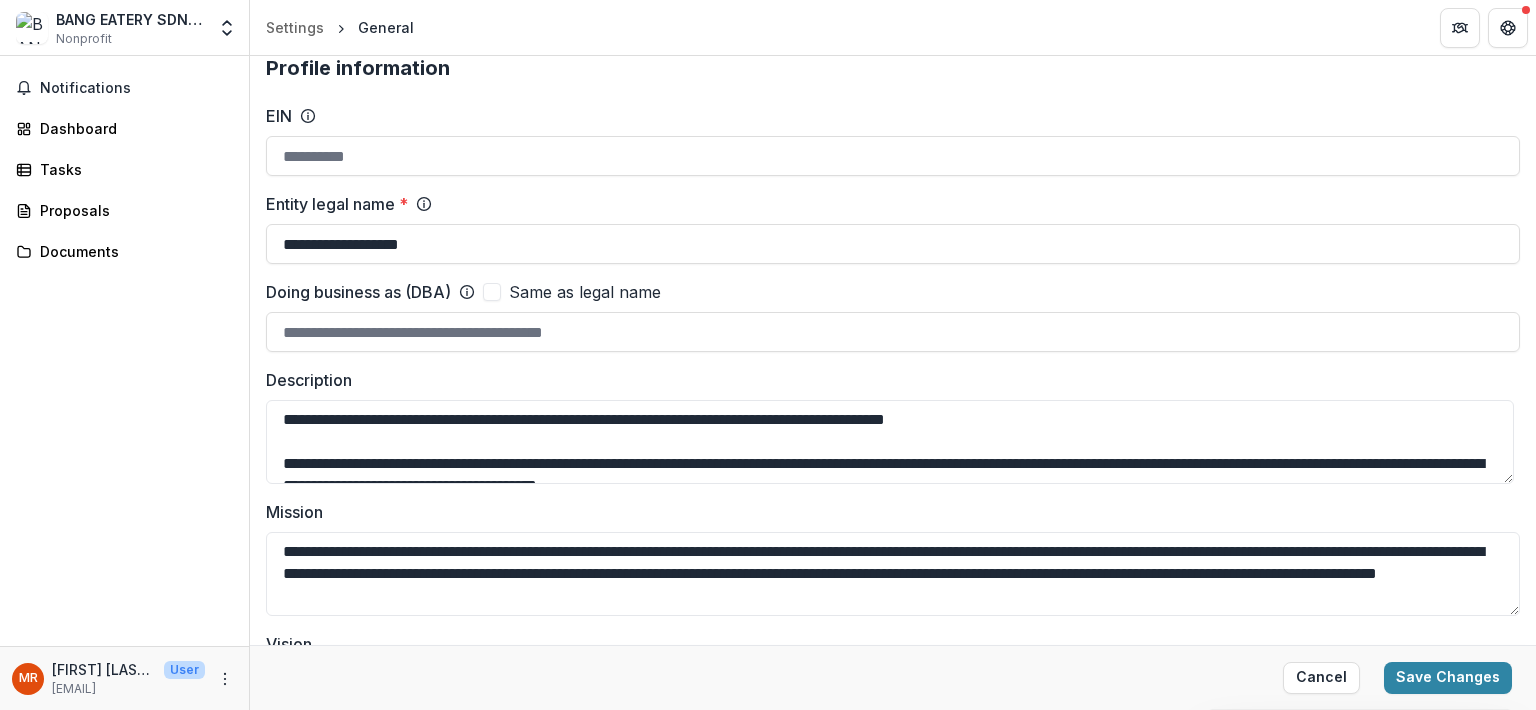 scroll, scrollTop: 0, scrollLeft: 0, axis: both 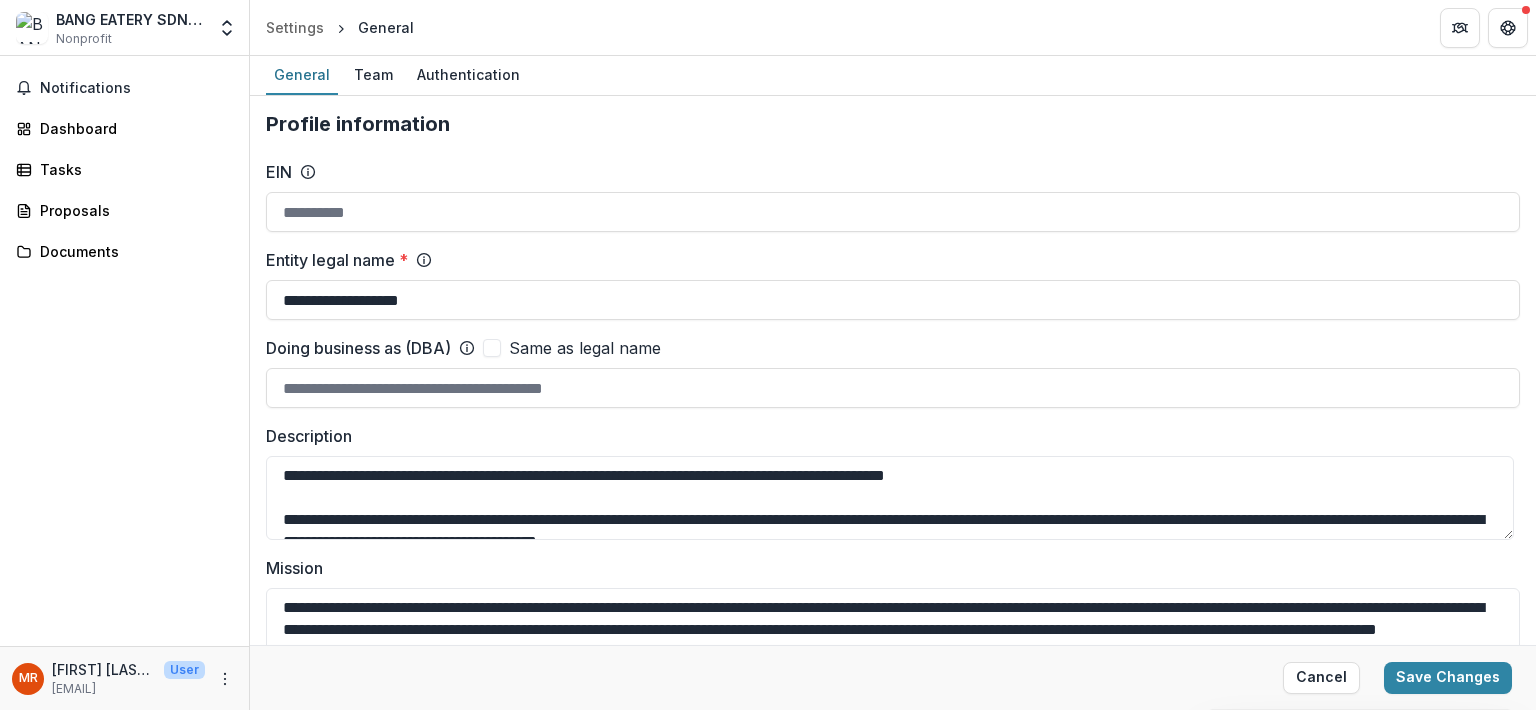 click on "Save Changes" at bounding box center (1448, 678) 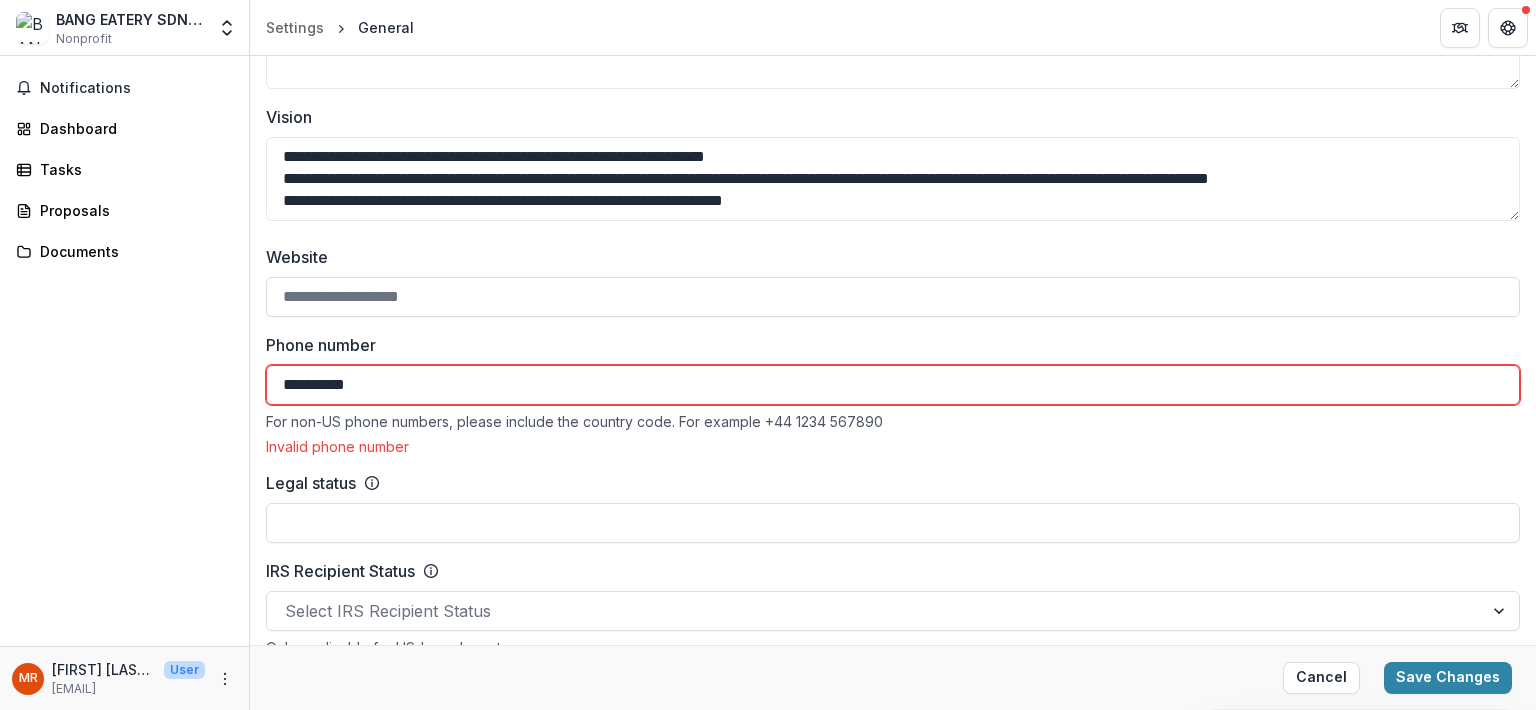 click on "**********" at bounding box center [893, 385] 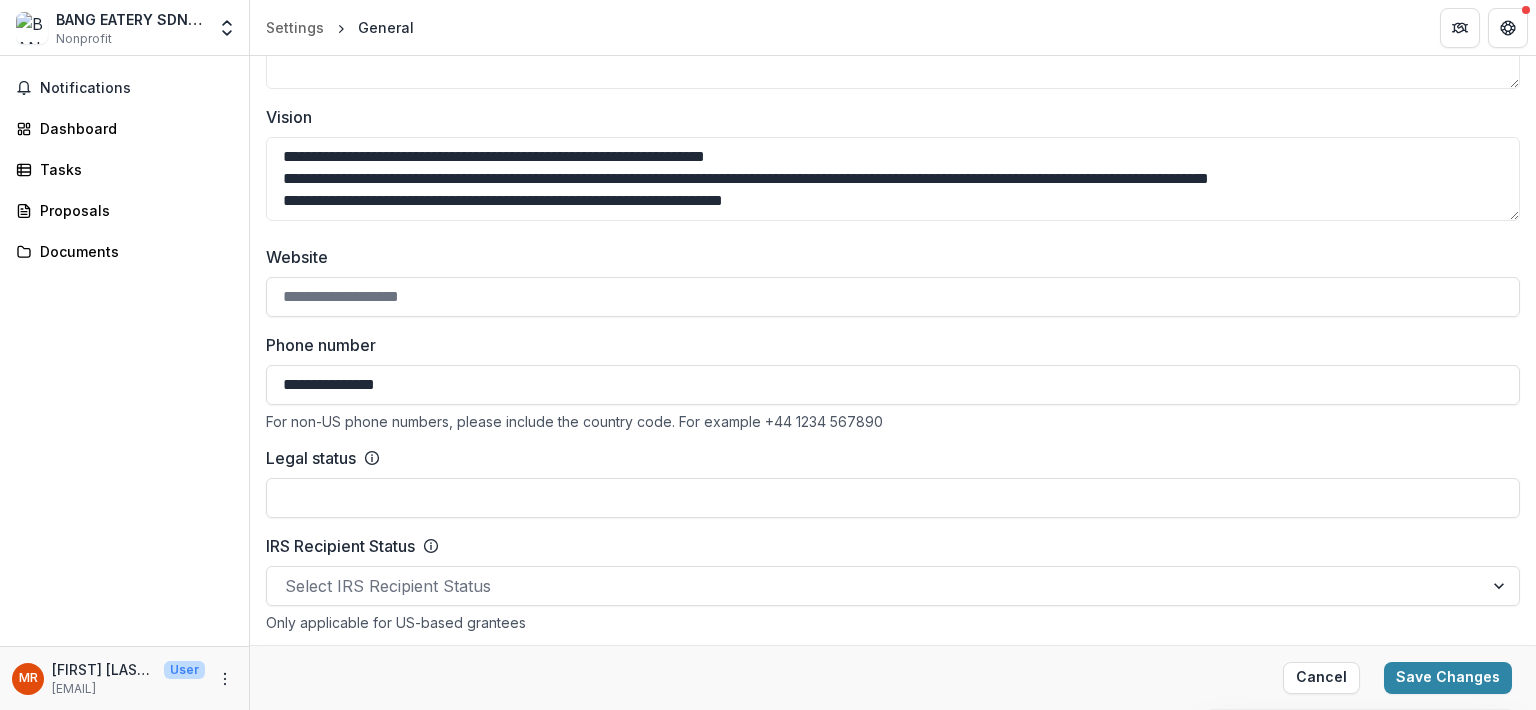 type on "**********" 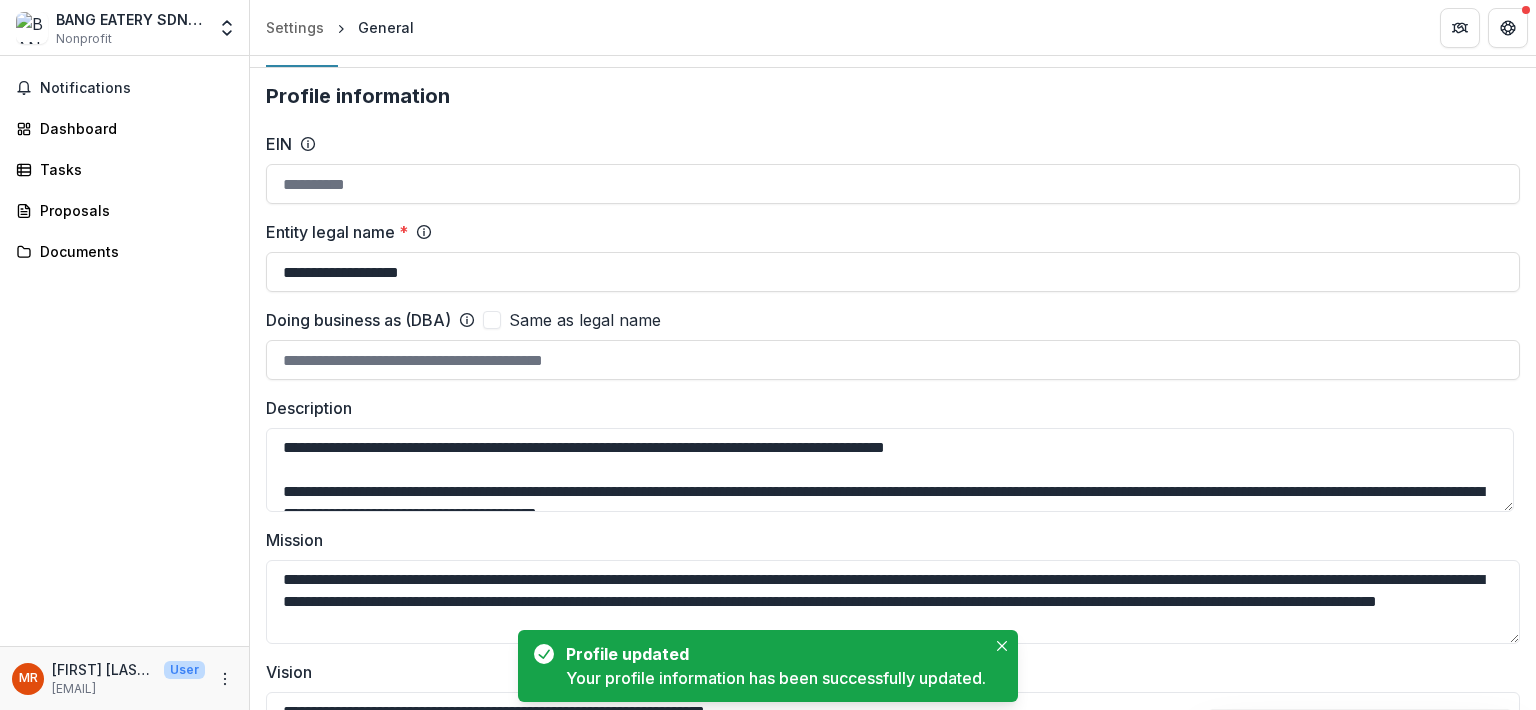 scroll, scrollTop: 0, scrollLeft: 0, axis: both 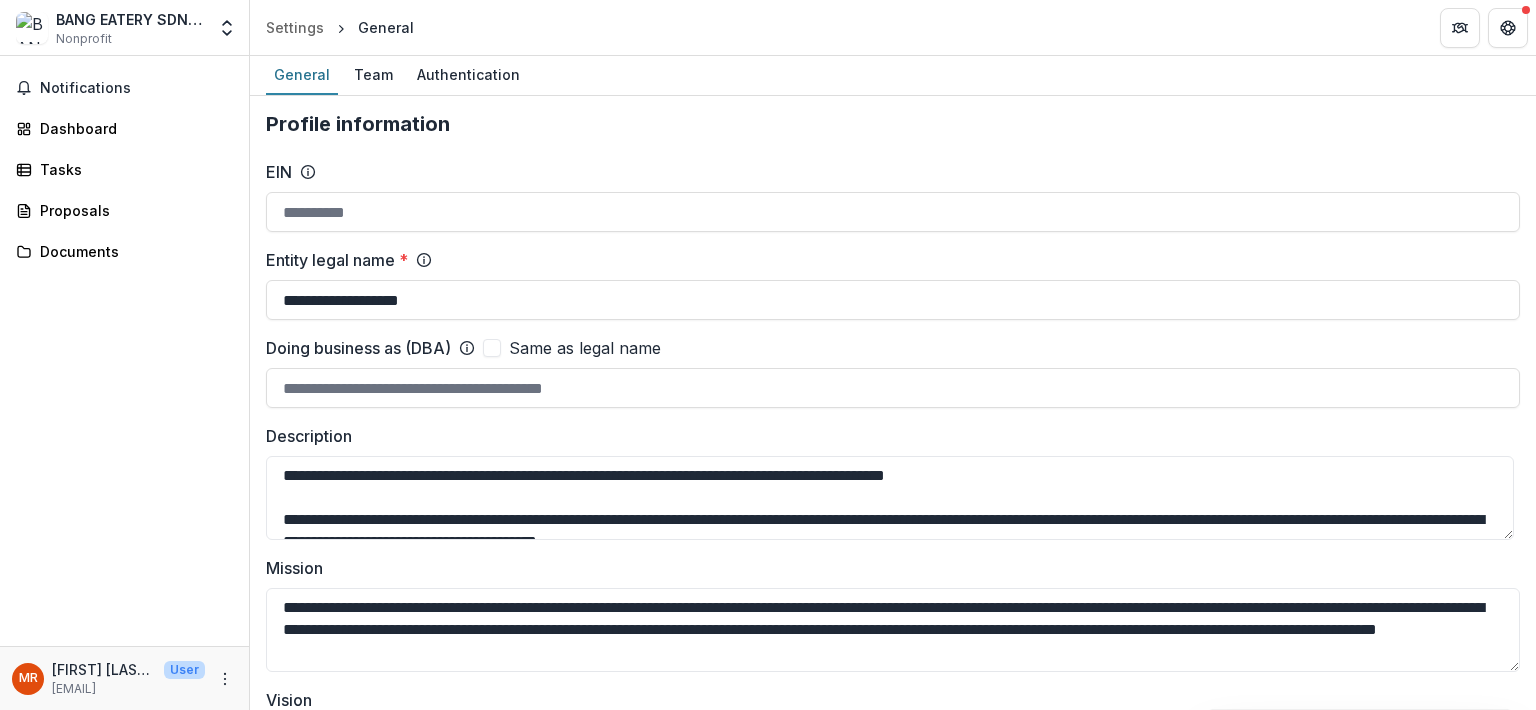 click on "General" at bounding box center (386, 27) 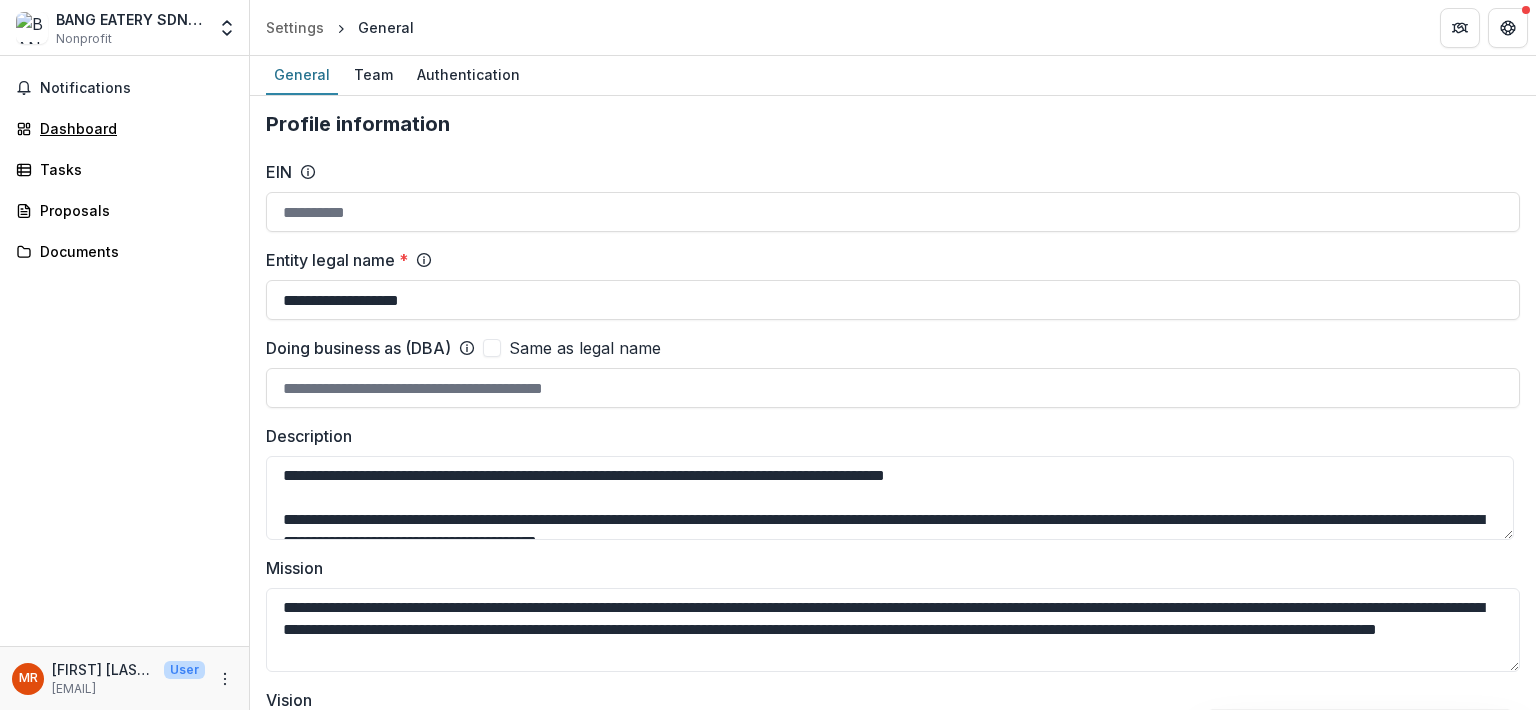 click on "Dashboard" at bounding box center [132, 128] 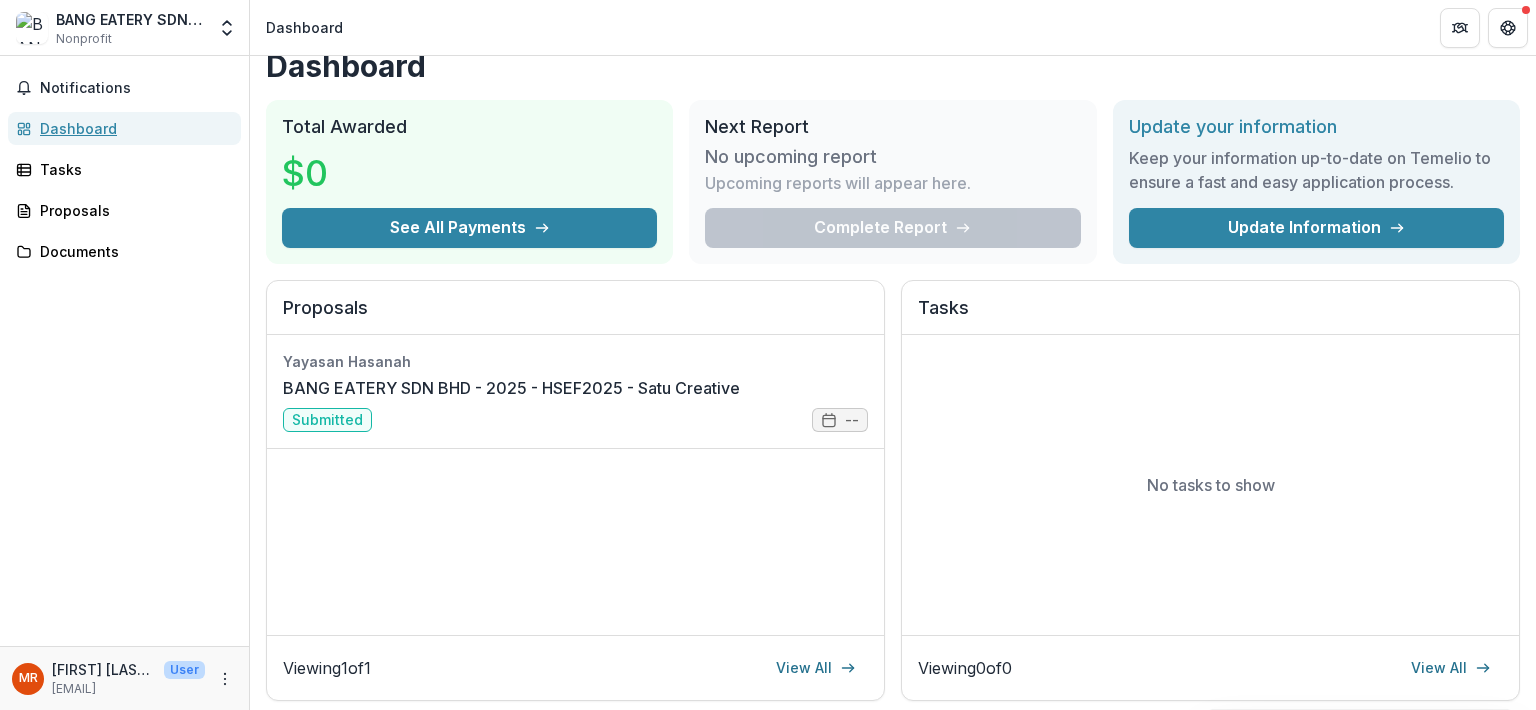 scroll, scrollTop: 0, scrollLeft: 0, axis: both 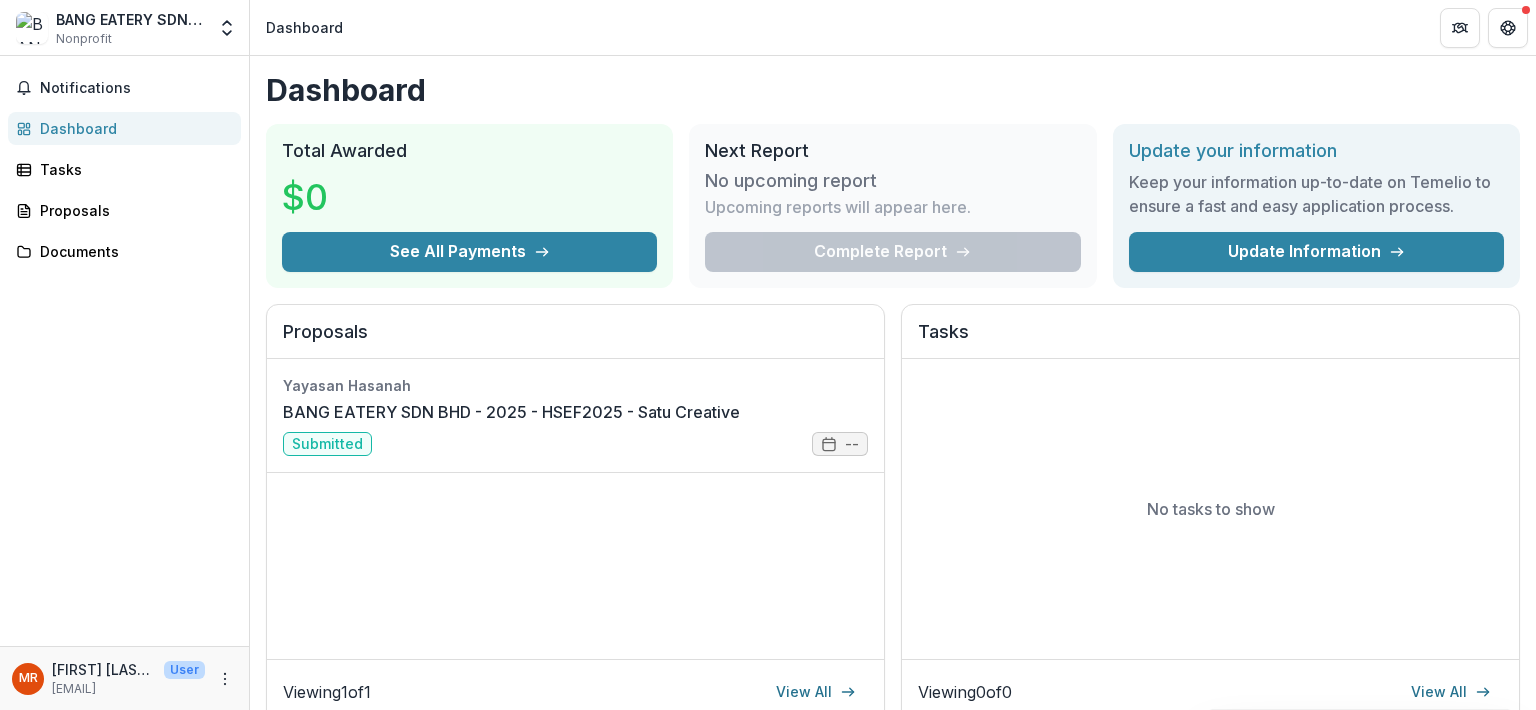click on "See All Payments" at bounding box center [469, 252] 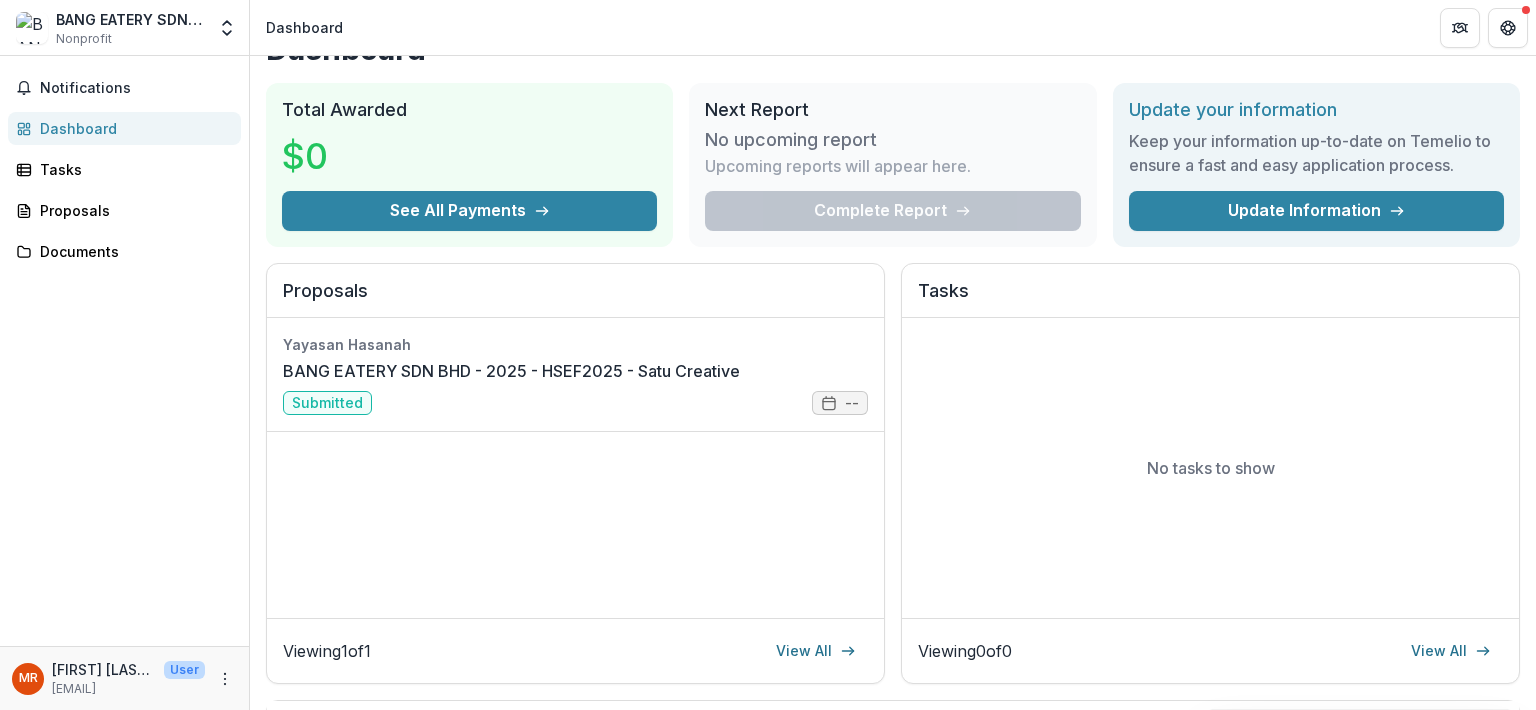 scroll, scrollTop: 0, scrollLeft: 0, axis: both 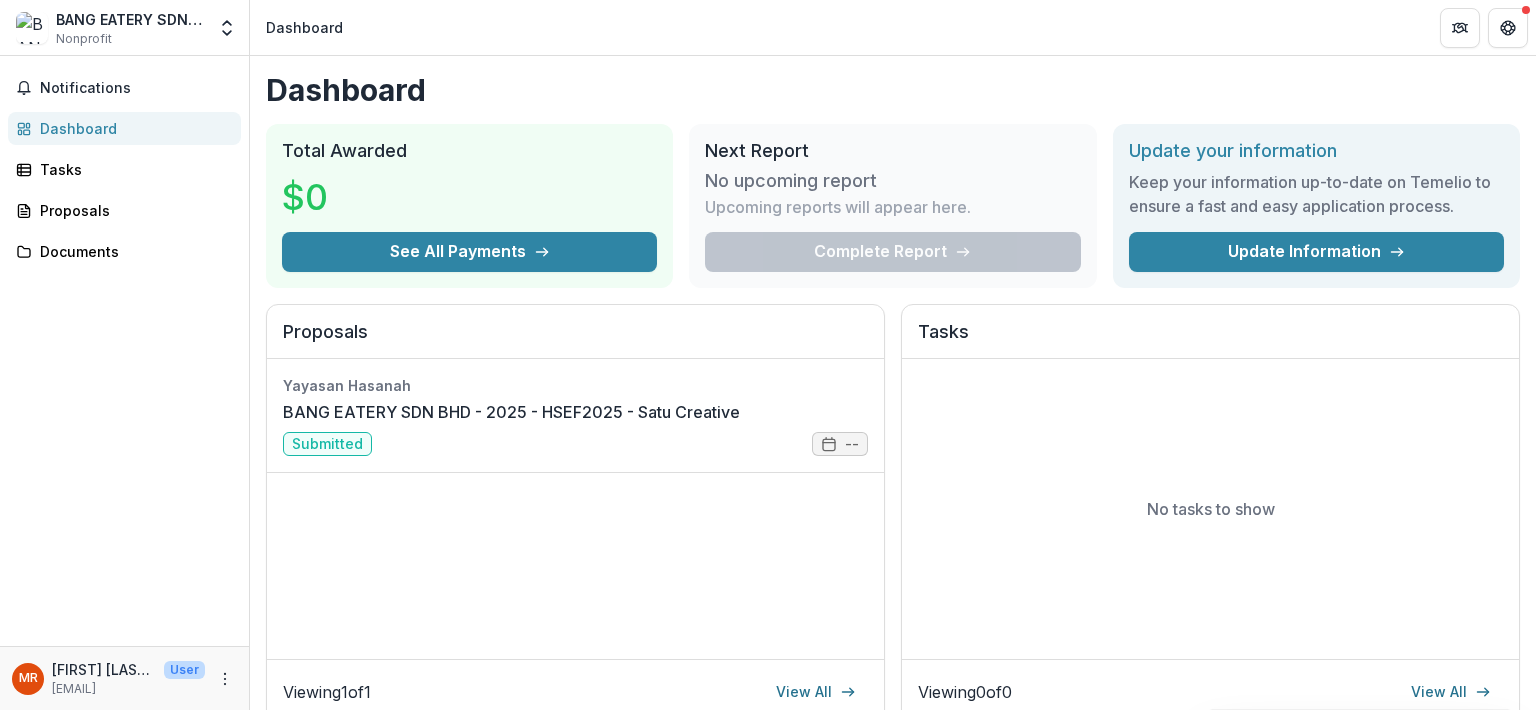 click on "Update your information Keep your information up-to-date on Temelio to ensure a fast and easy application process. Update Information" at bounding box center [1316, 206] 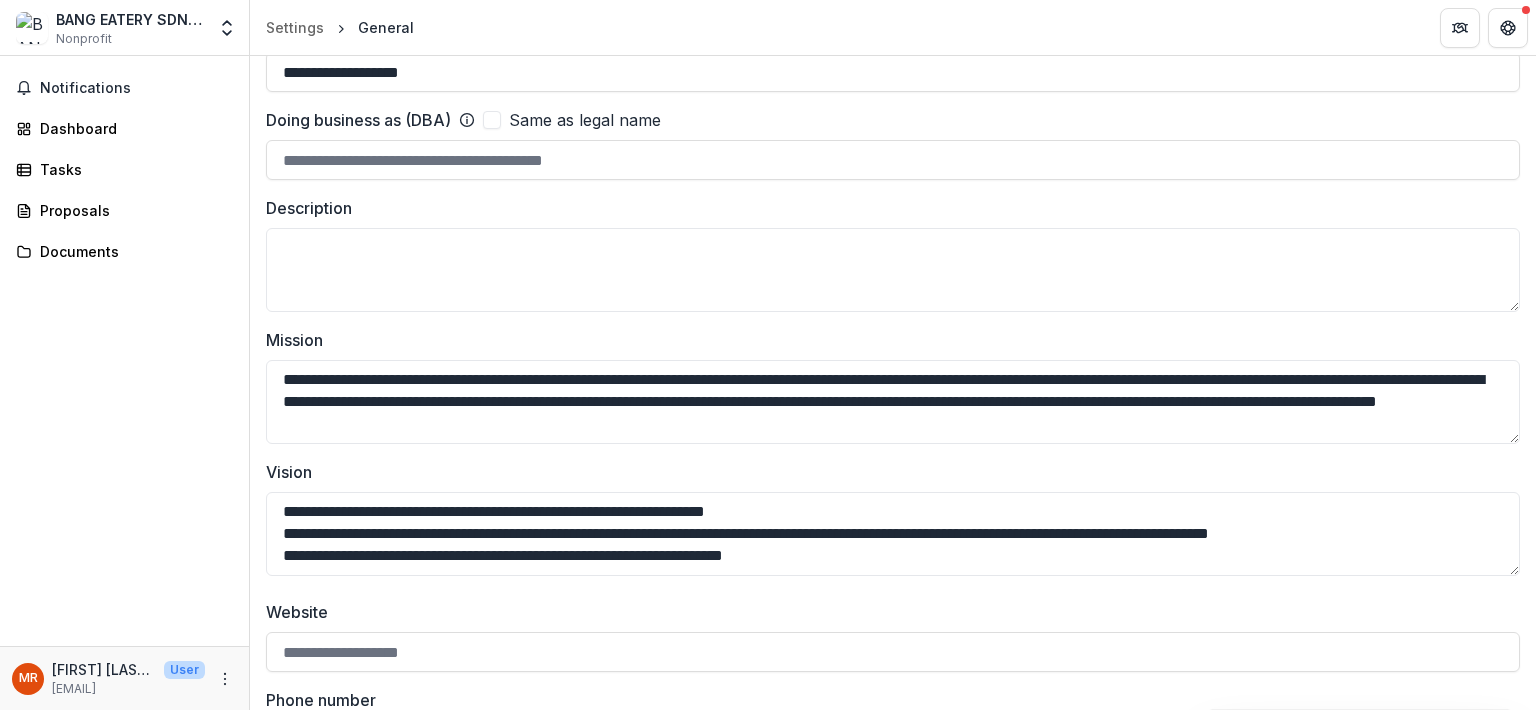 scroll, scrollTop: 0, scrollLeft: 0, axis: both 